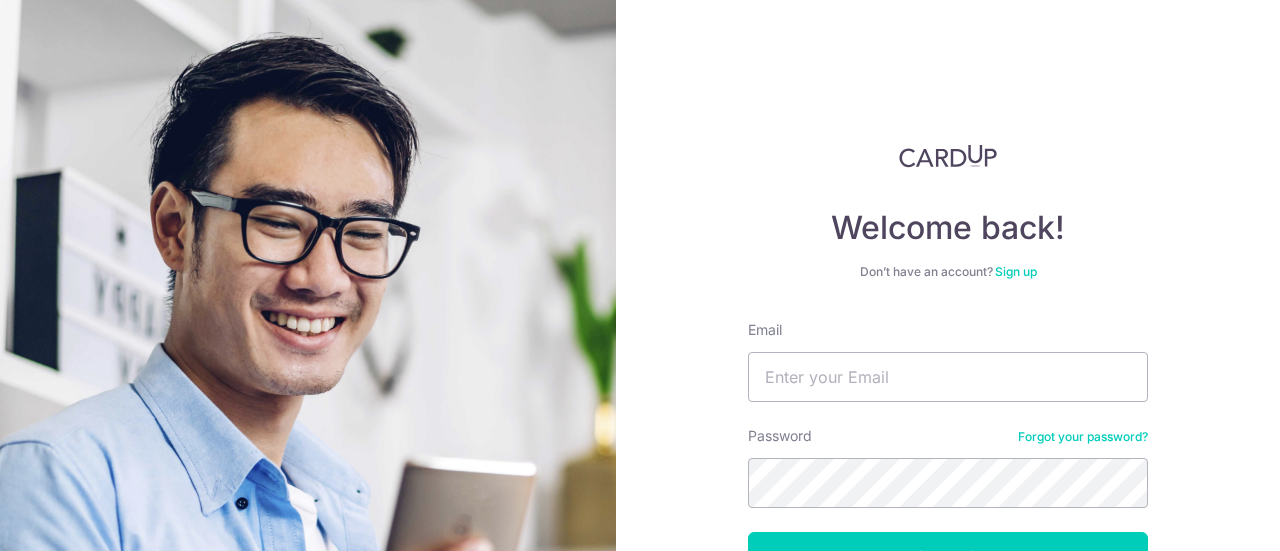scroll, scrollTop: 0, scrollLeft: 0, axis: both 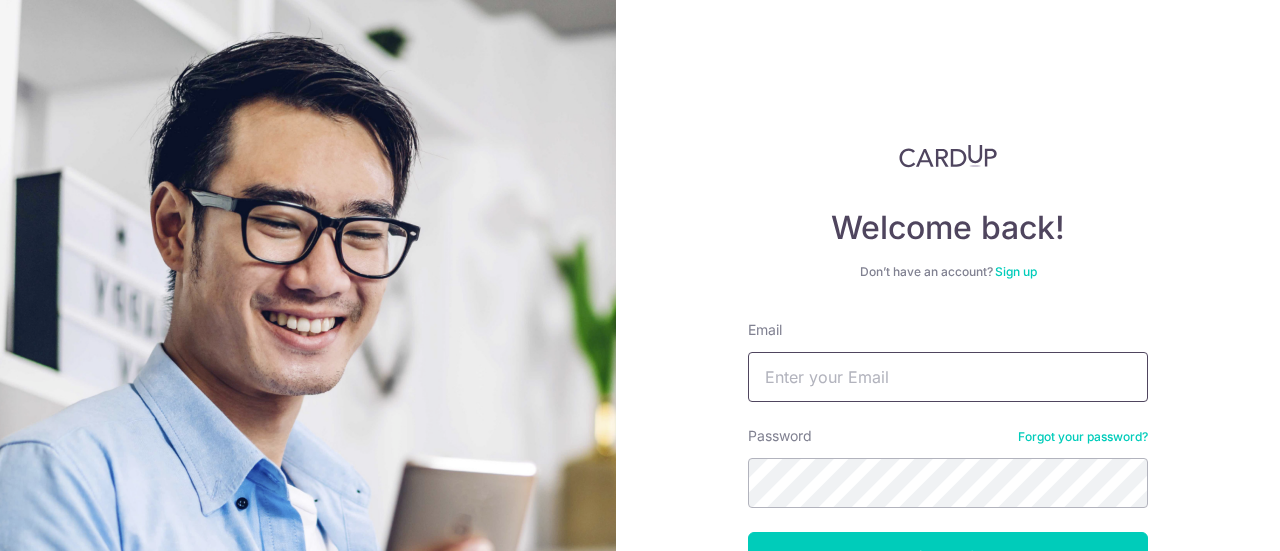 drag, startPoint x: 0, startPoint y: 0, endPoint x: 959, endPoint y: 393, distance: 1036.4025 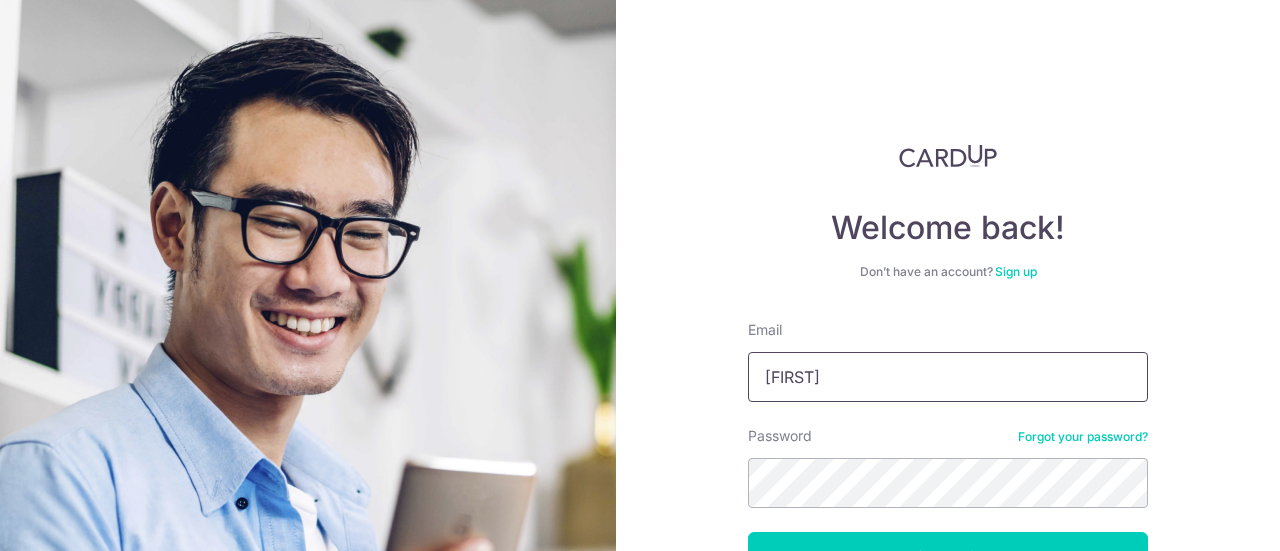 type on "[EMAIL]" 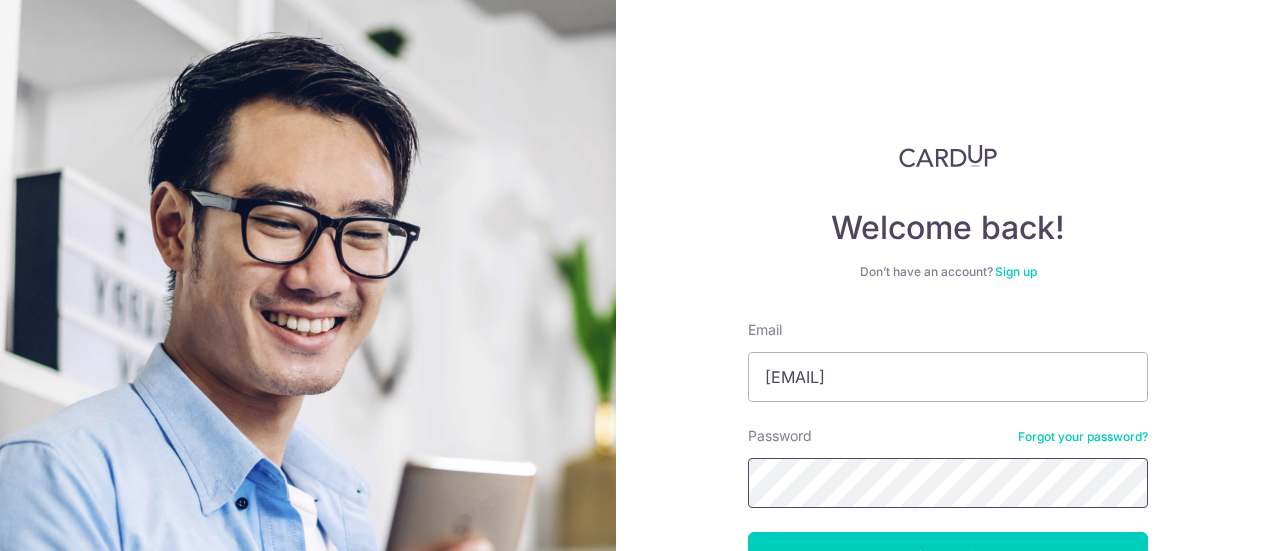 scroll, scrollTop: 142, scrollLeft: 0, axis: vertical 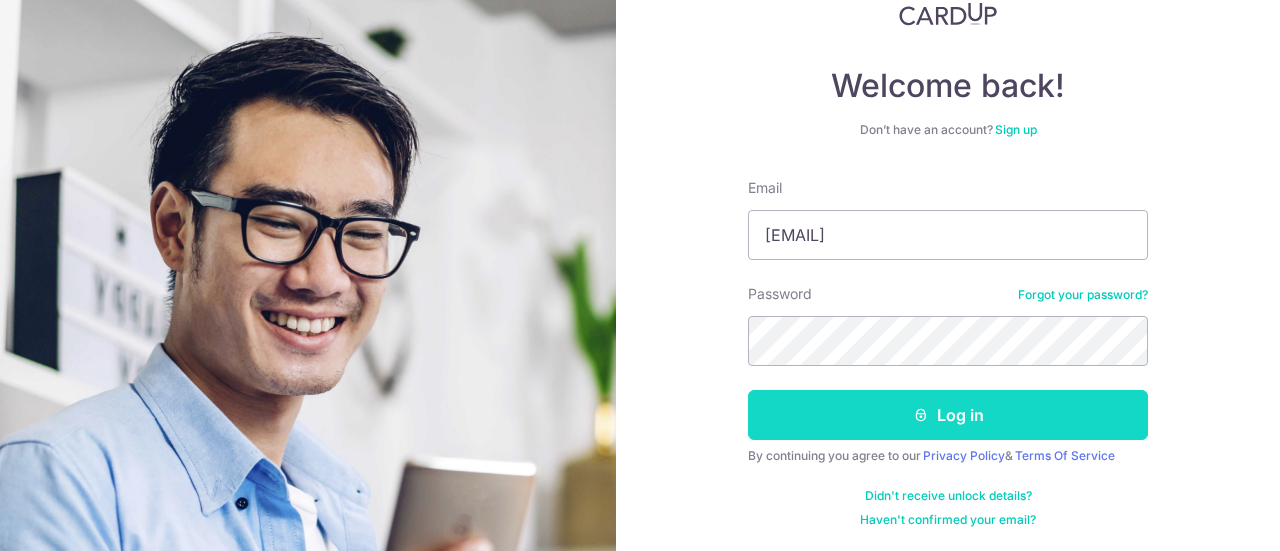 click on "Log in" at bounding box center (948, 415) 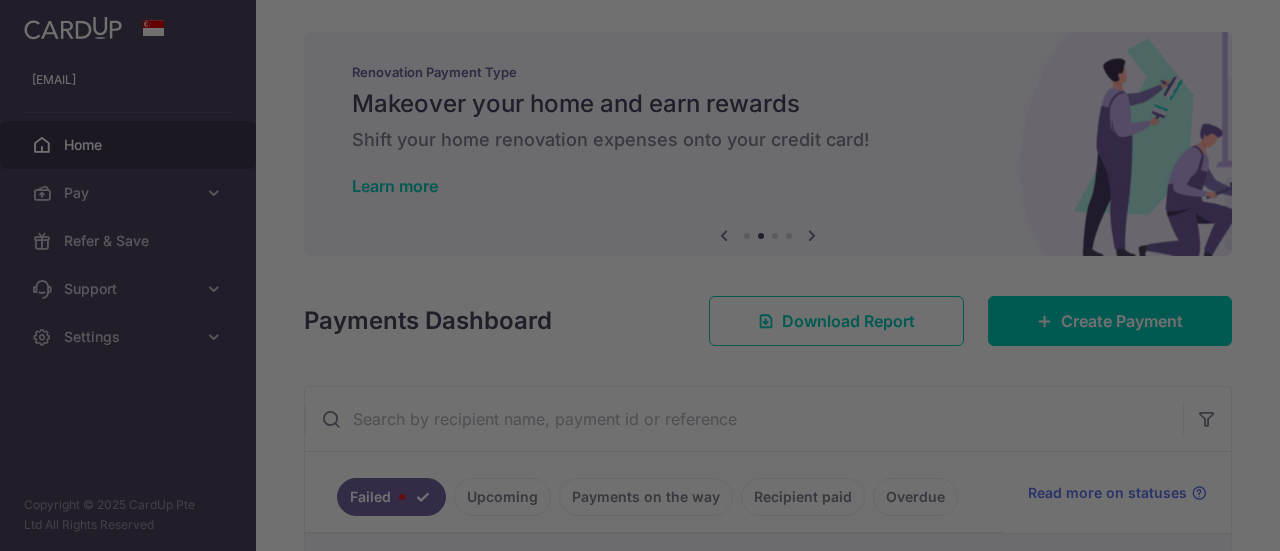 scroll, scrollTop: 0, scrollLeft: 0, axis: both 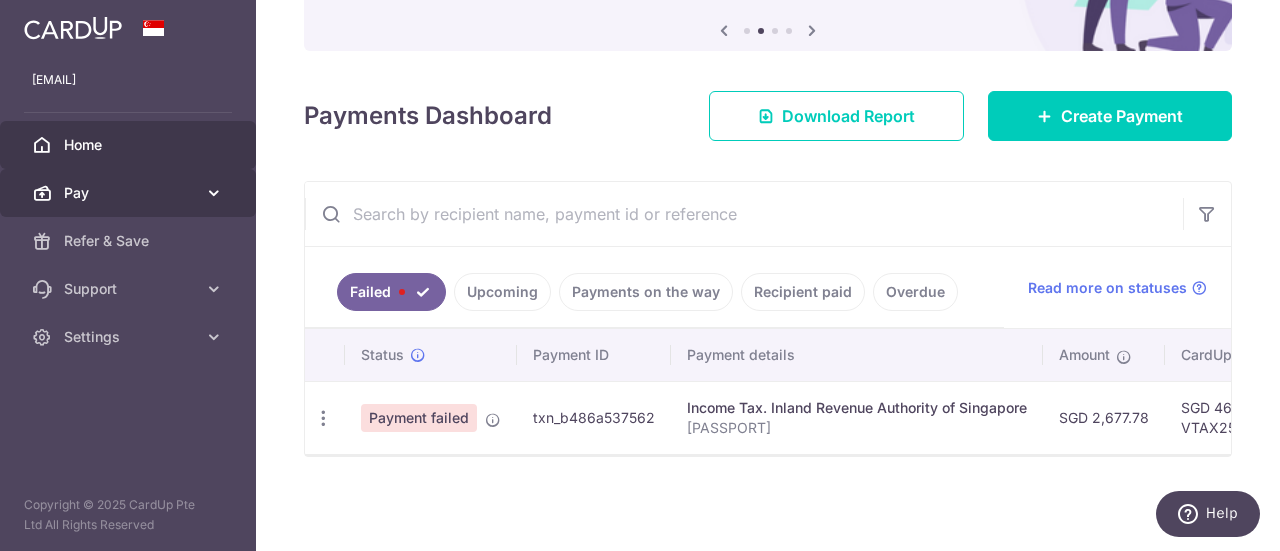 click on "Pay" at bounding box center (130, 193) 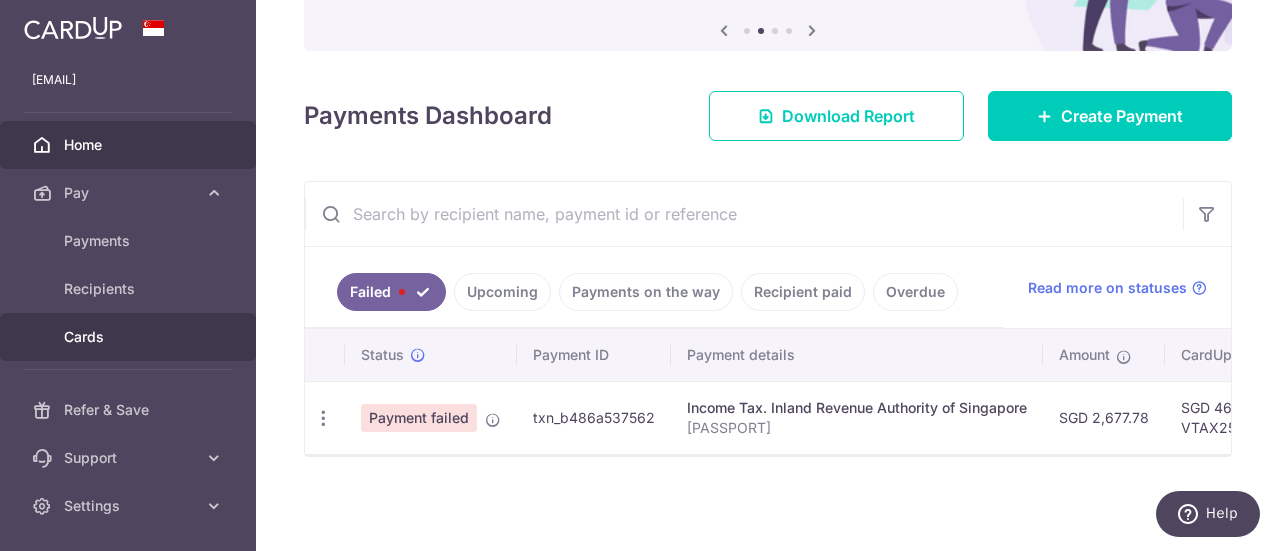 click on "Cards" at bounding box center [128, 337] 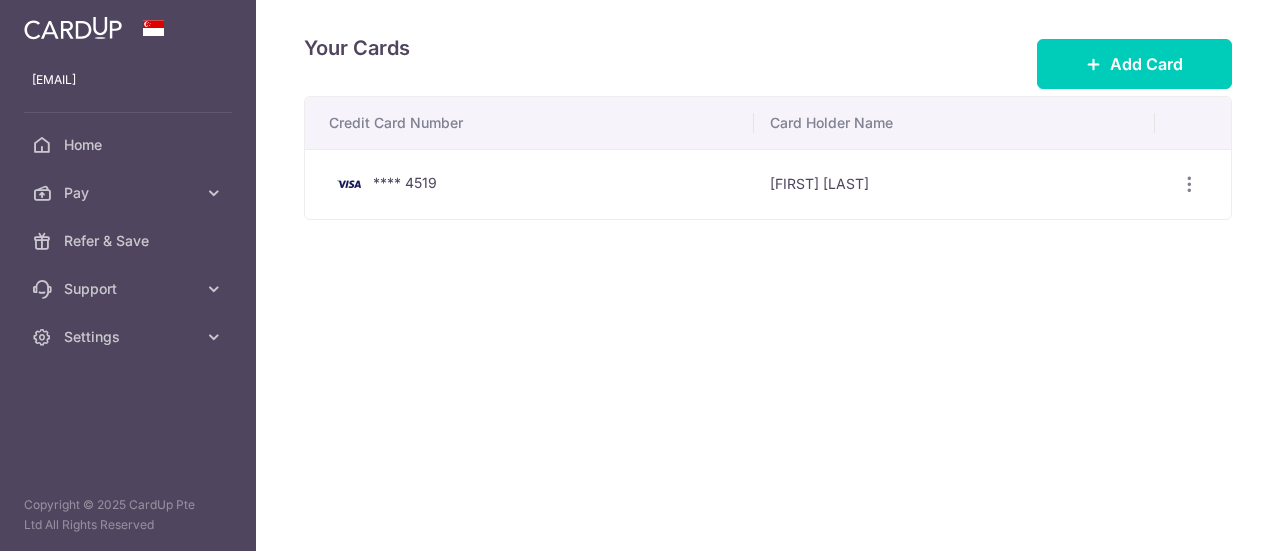 scroll, scrollTop: 0, scrollLeft: 0, axis: both 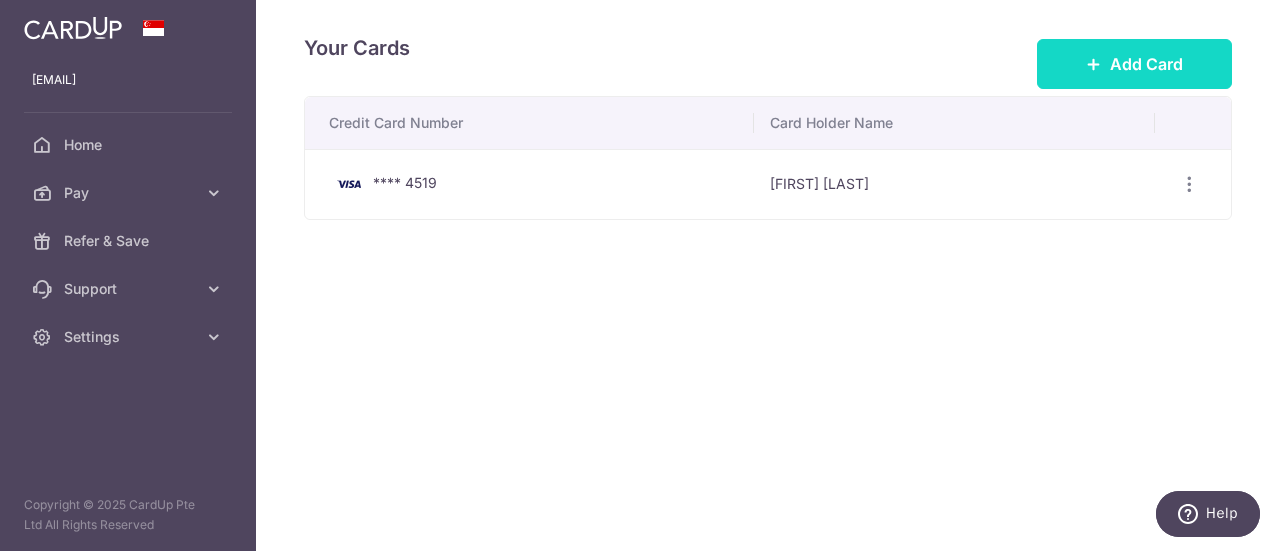 click on "Add Card" at bounding box center [1146, 64] 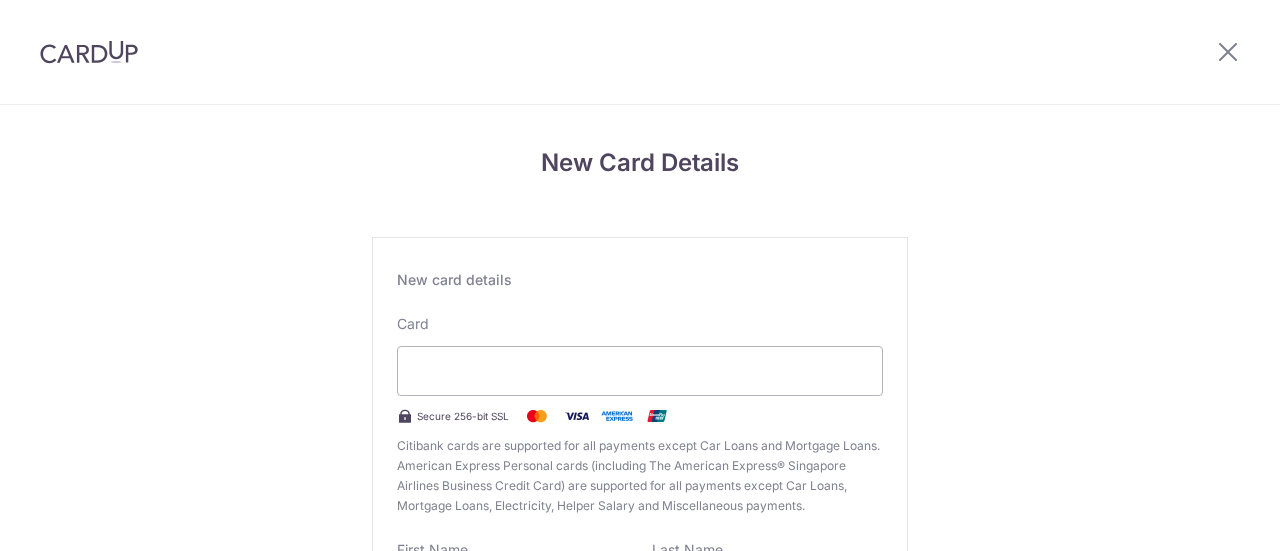 scroll, scrollTop: 0, scrollLeft: 0, axis: both 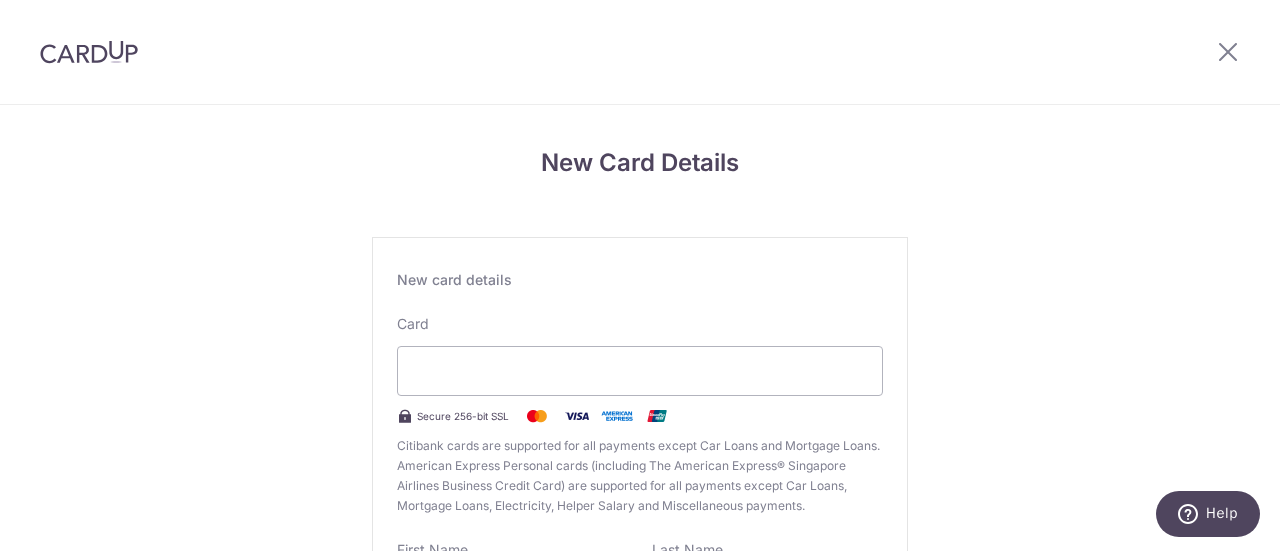 click on "New Card Details
New card details
Card
Secure 256-bit SSL
Citibank cards are supported for all payments except Car Loans and Mortgage Loans. American Express Personal cards (including The American Express® Singapore Airlines Business Credit Card) are supported for all payments except Car Loans, Mortgage Loans, Electricity, Helper Salary and Miscellaneous payments.
First Name
[FIRST], [FIRST]
Last Name
[LAST]
Select Billing Address
Select option
Add Billing Address" at bounding box center (640, 525) 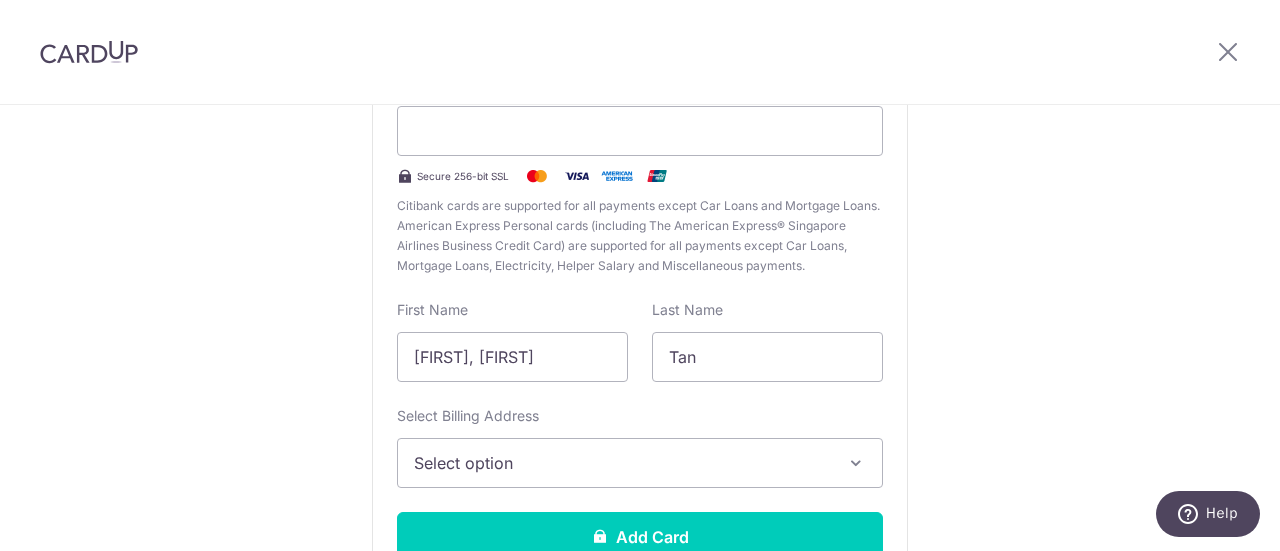 scroll, scrollTop: 339, scrollLeft: 0, axis: vertical 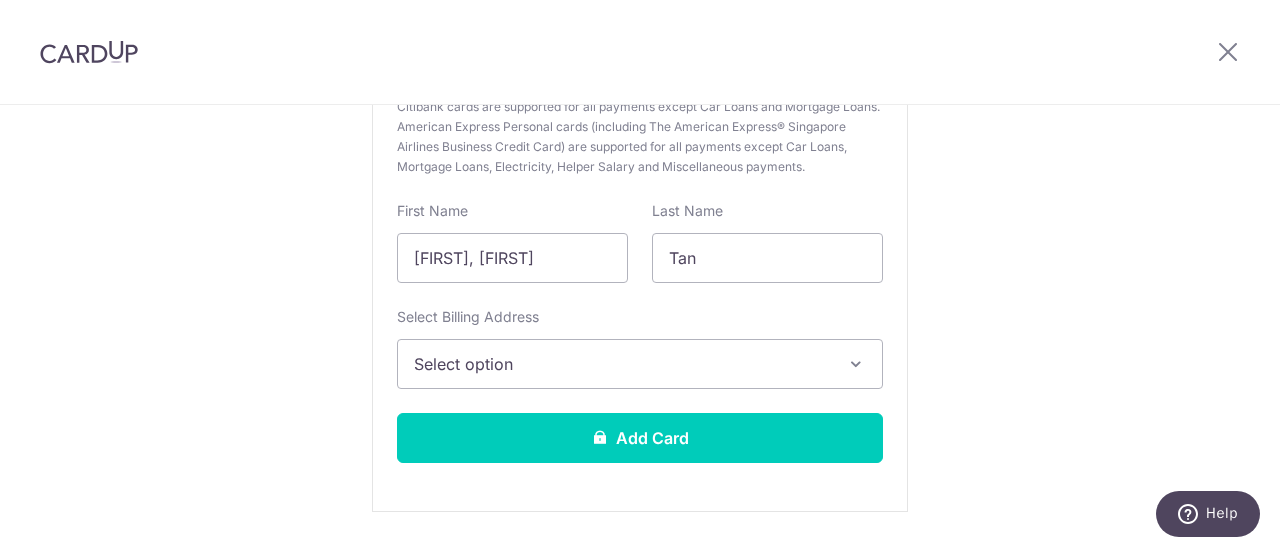 click on "Select option" at bounding box center (622, 364) 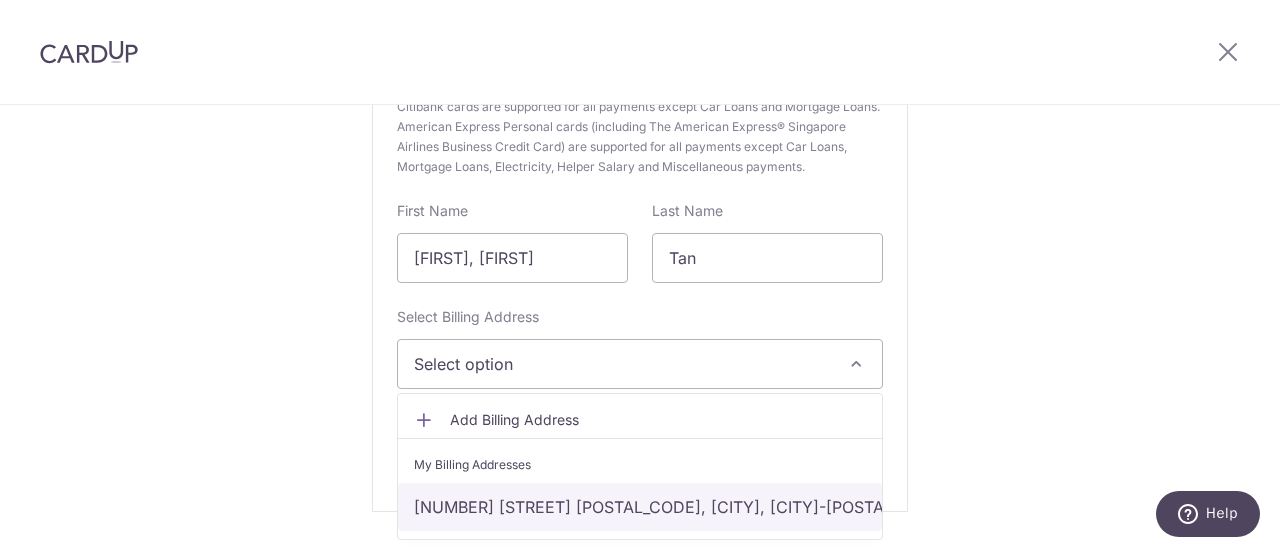 click on "156 hougang street 11 #08-222, Singapore, Singapore-530156" at bounding box center [640, 507] 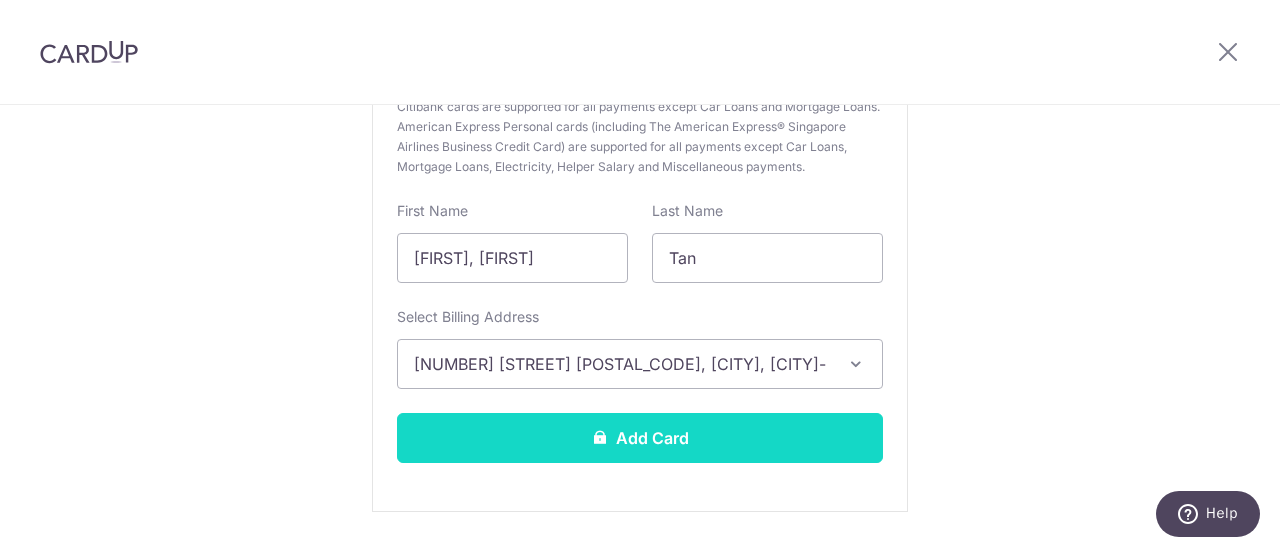 click on "Add Card" at bounding box center (640, 438) 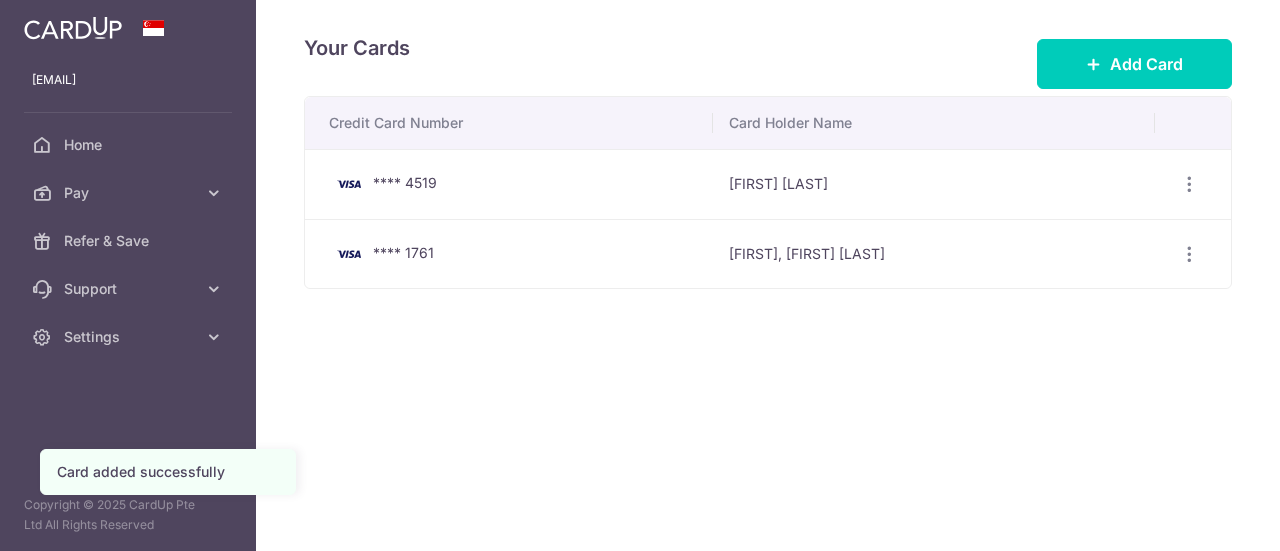 scroll, scrollTop: 0, scrollLeft: 0, axis: both 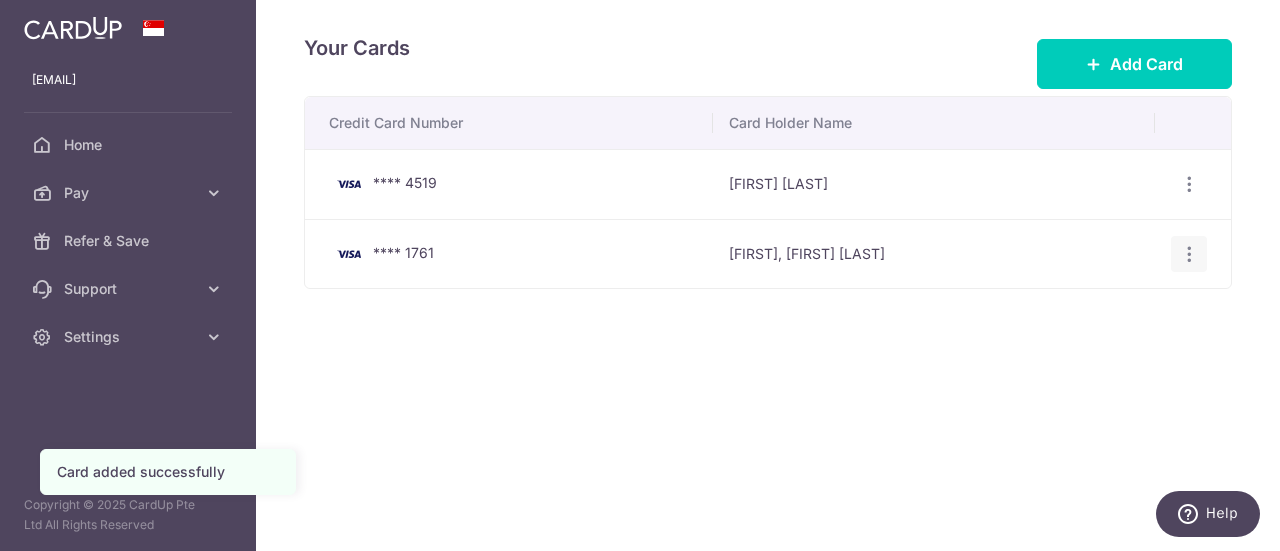 click at bounding box center (1189, 184) 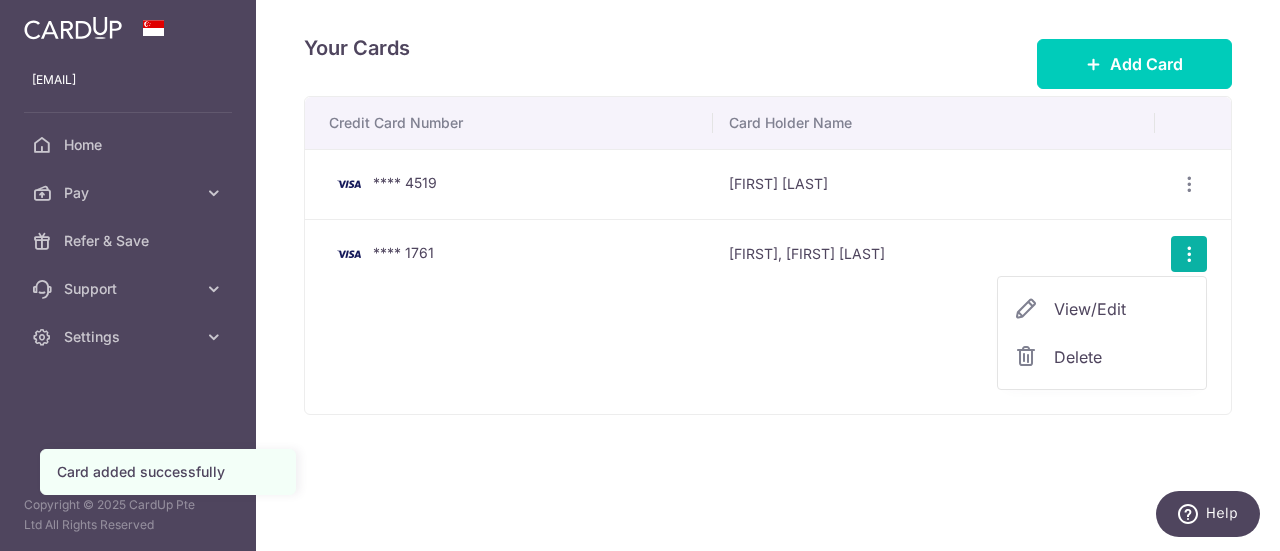 click on "View/Edit" at bounding box center (1122, 309) 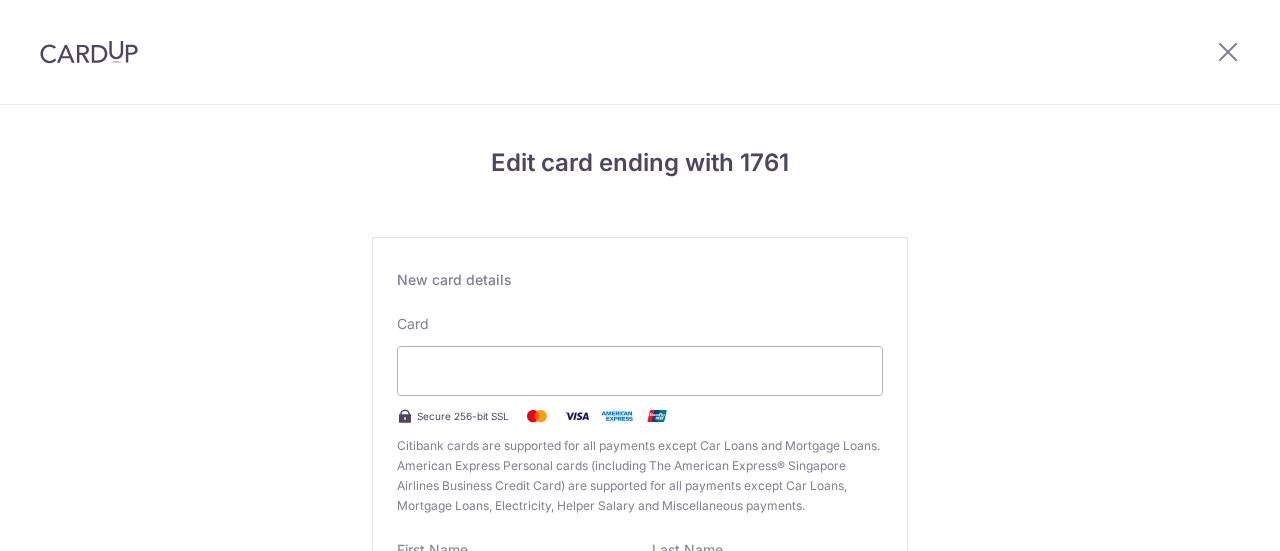 scroll, scrollTop: 0, scrollLeft: 0, axis: both 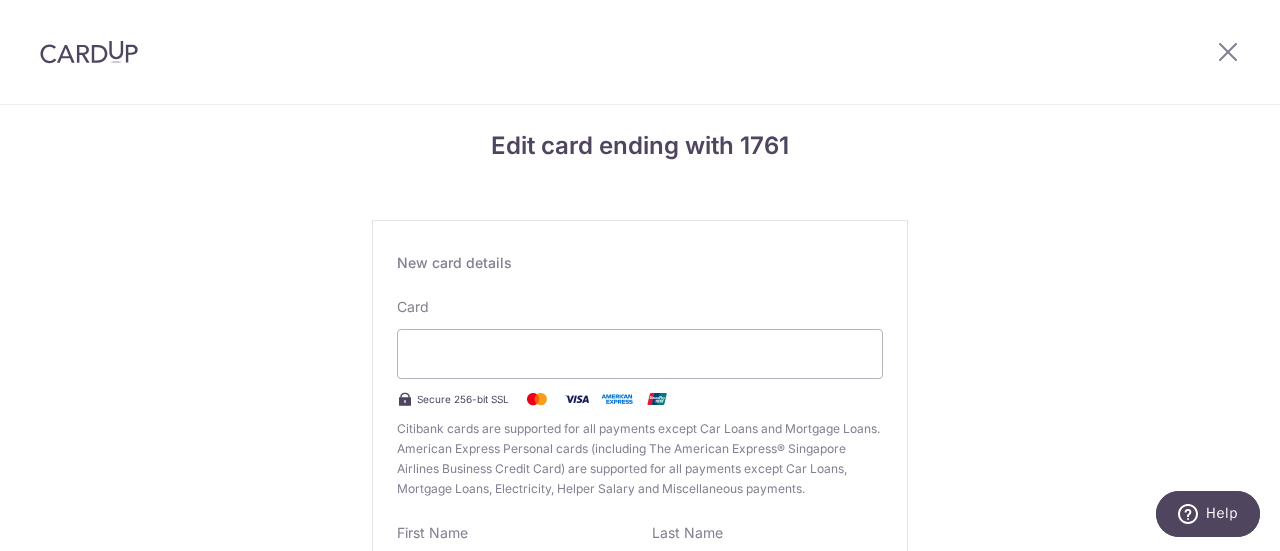 click on "Edit card ending with 1761
New card details
Card
Secure 256-bit SSL
Citibank cards are supported for all payments except Car Loans and Mortgage Loans. American Express Personal cards (including The American Express® Singapore Airlines Business Credit Card) are supported for all payments except Car Loans, Mortgage Loans, Electricity, Helper Salary and Miscellaneous payments.
First Name
Keng Kun, Shawn
Last Name
Tan
Select Billing Address
156 hougang street 11 #08-222, Singapore, Singapore-530156" at bounding box center [640, 508] 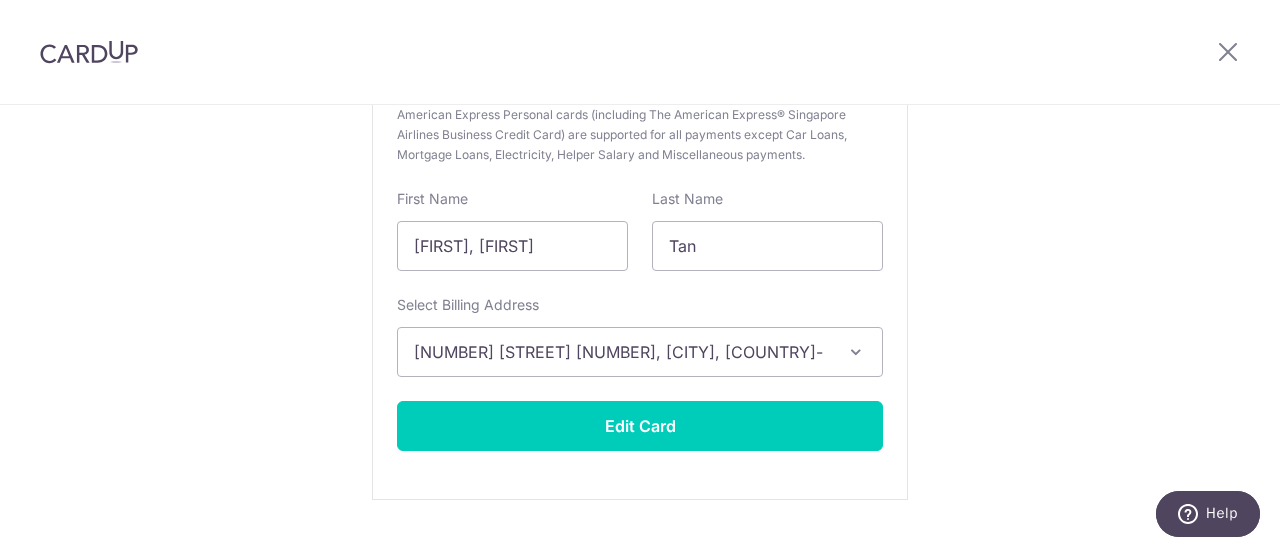scroll, scrollTop: 354, scrollLeft: 0, axis: vertical 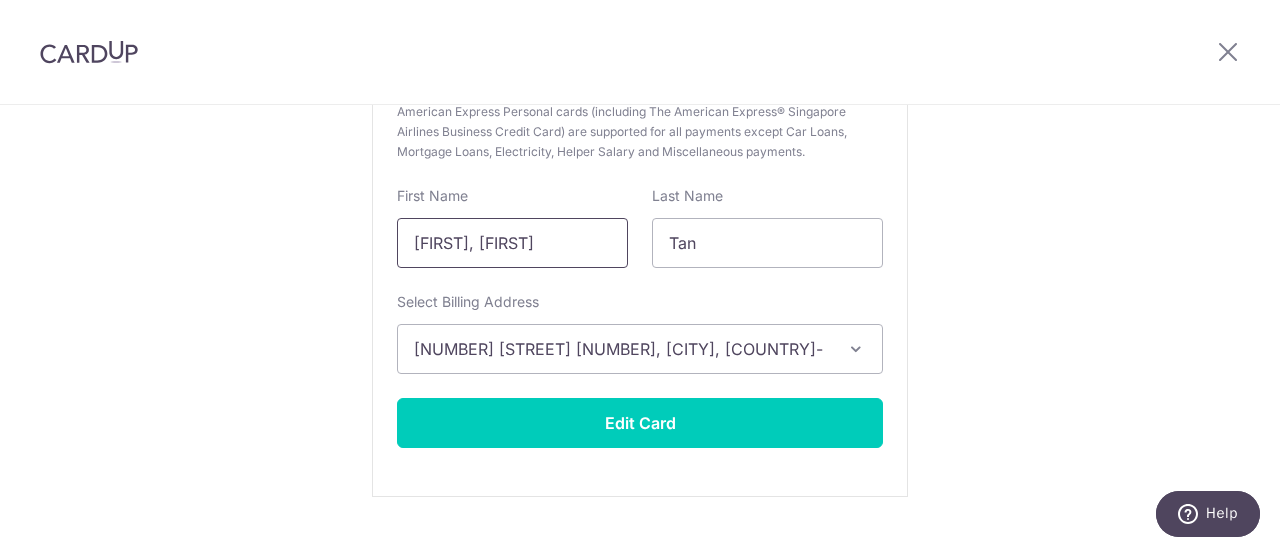 drag, startPoint x: 596, startPoint y: 240, endPoint x: 318, endPoint y: 221, distance: 278.64853 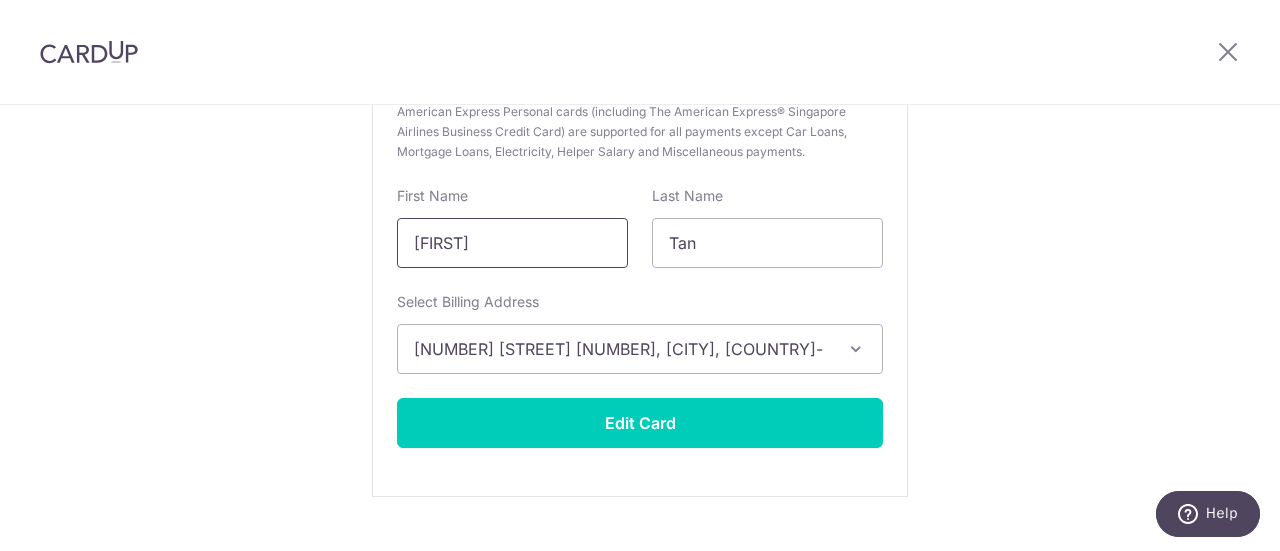 type on "Shawn" 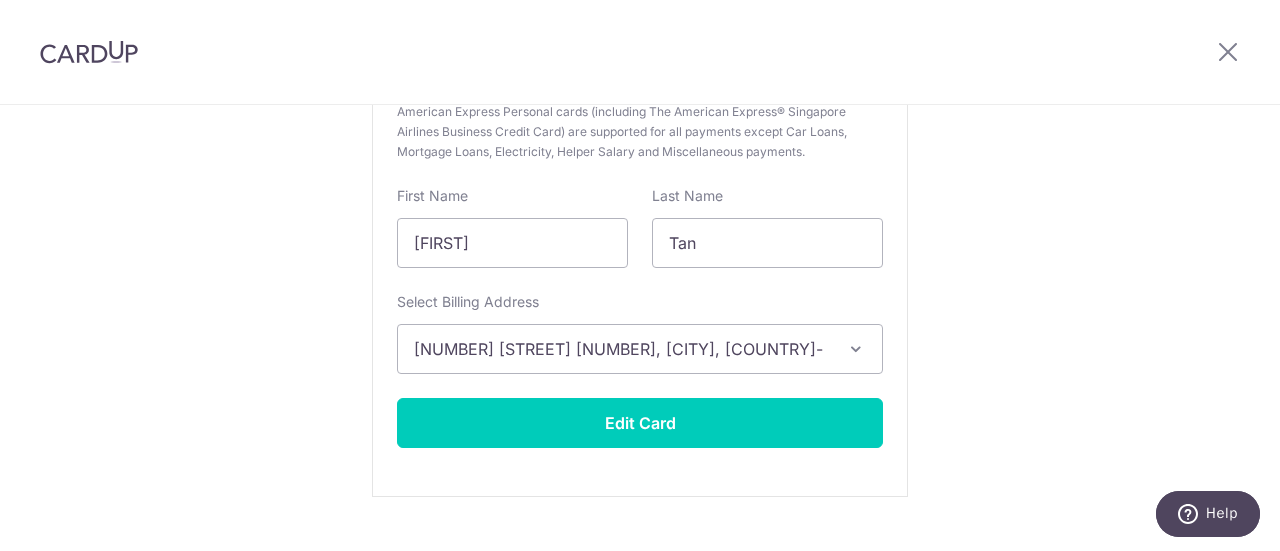 click on "Edit card ending with 1761
New card details
Card
Secure 256-bit SSL
Citibank cards are supported for all payments except Car Loans and Mortgage Loans. American Express Personal cards (including The American Express® Singapore Airlines Business Credit Card) are supported for all payments except Car Loans, Mortgage Loans, Electricity, Helper Salary and Miscellaneous payments.
First Name
Shawn
Last Name
Tan
Select Billing Address
156 hougang street 11 #08-222, Singapore, Singapore-530156" at bounding box center (640, 171) 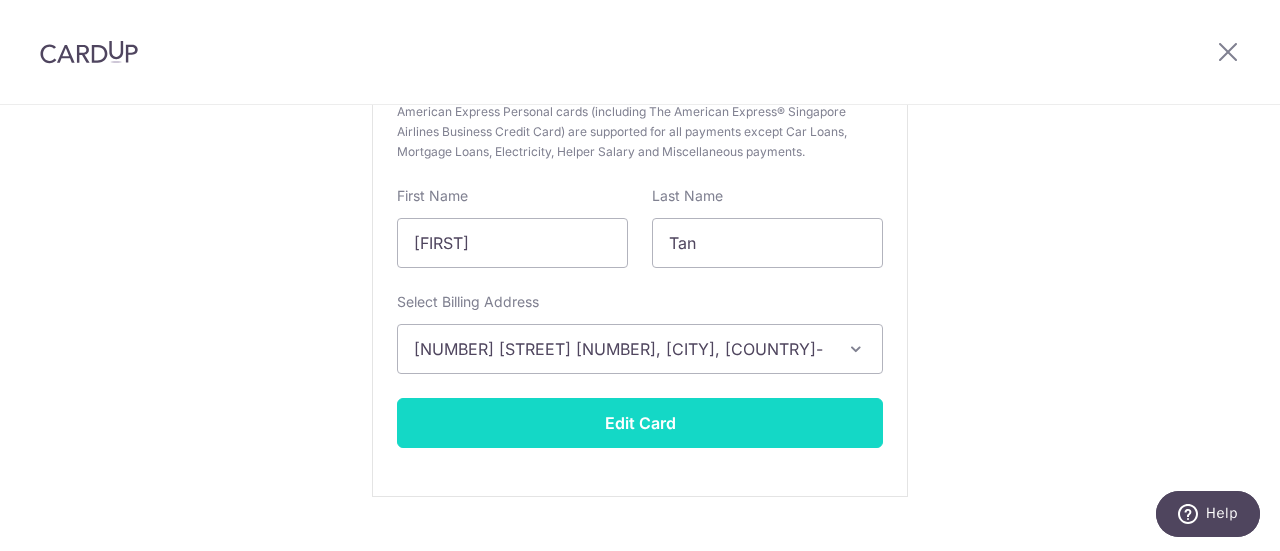 click on "Edit Card" at bounding box center [640, 423] 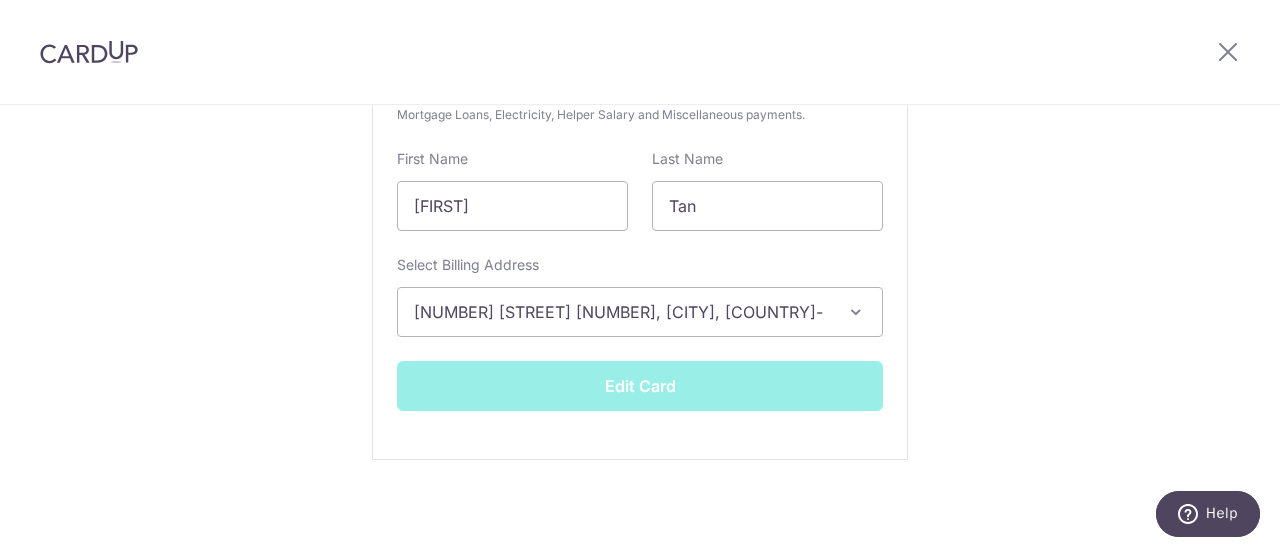 scroll, scrollTop: 0, scrollLeft: 0, axis: both 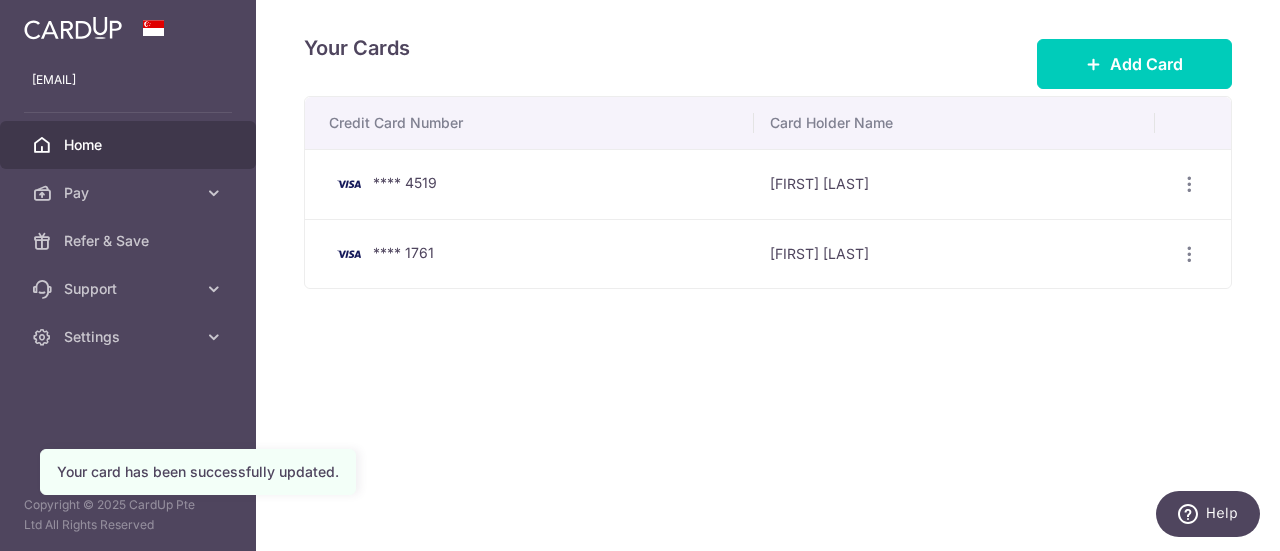 click on "Home" at bounding box center (128, 145) 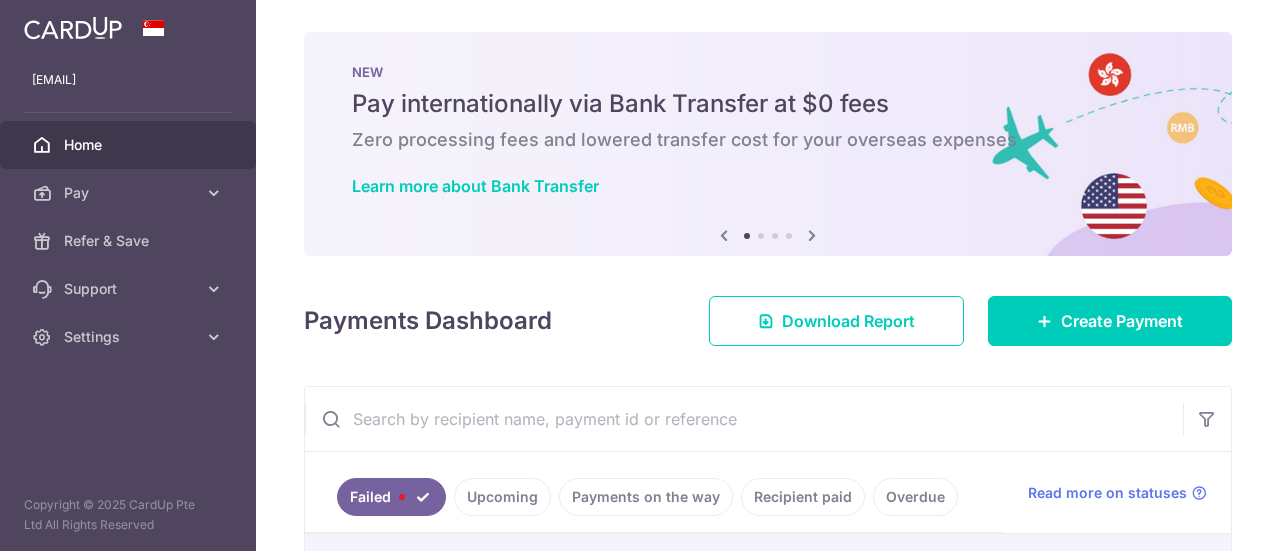 scroll, scrollTop: 0, scrollLeft: 0, axis: both 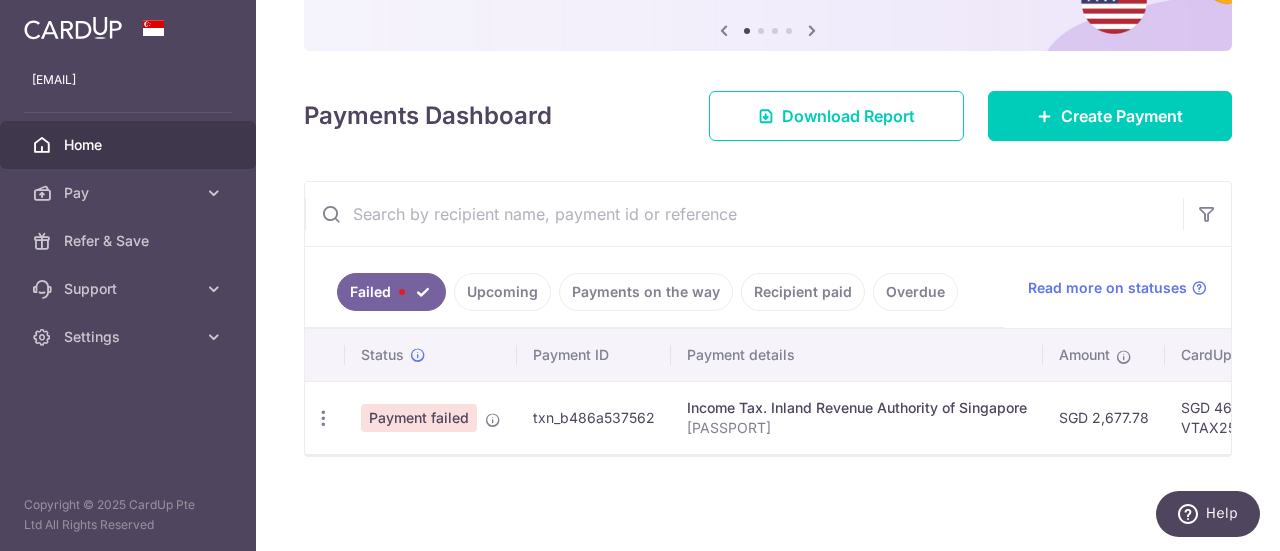 click on "Upcoming" at bounding box center (502, 292) 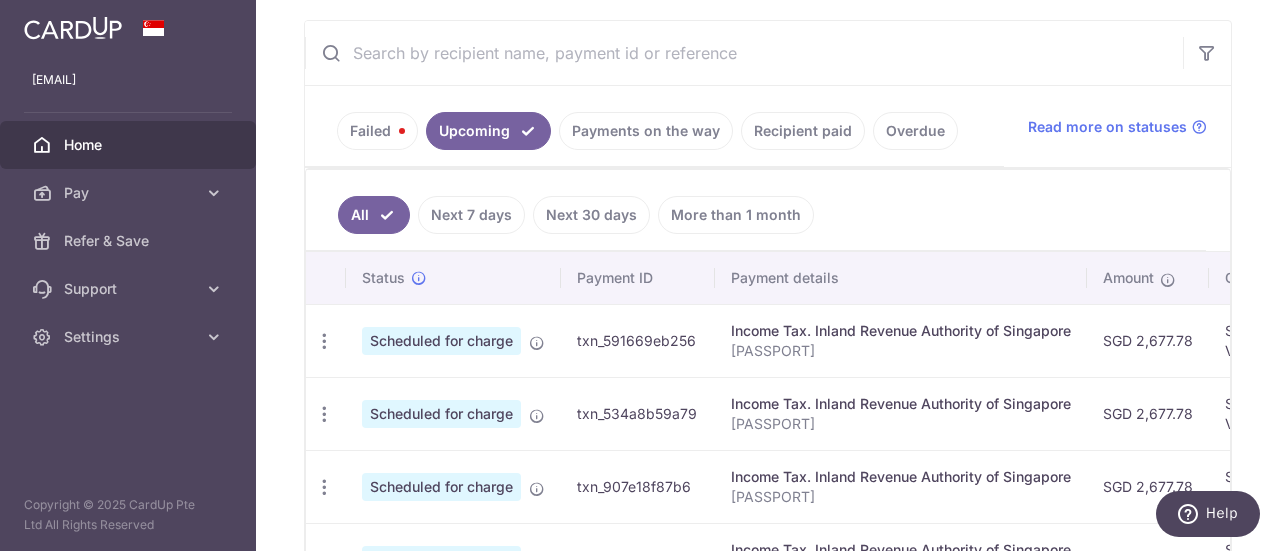 scroll, scrollTop: 366, scrollLeft: 0, axis: vertical 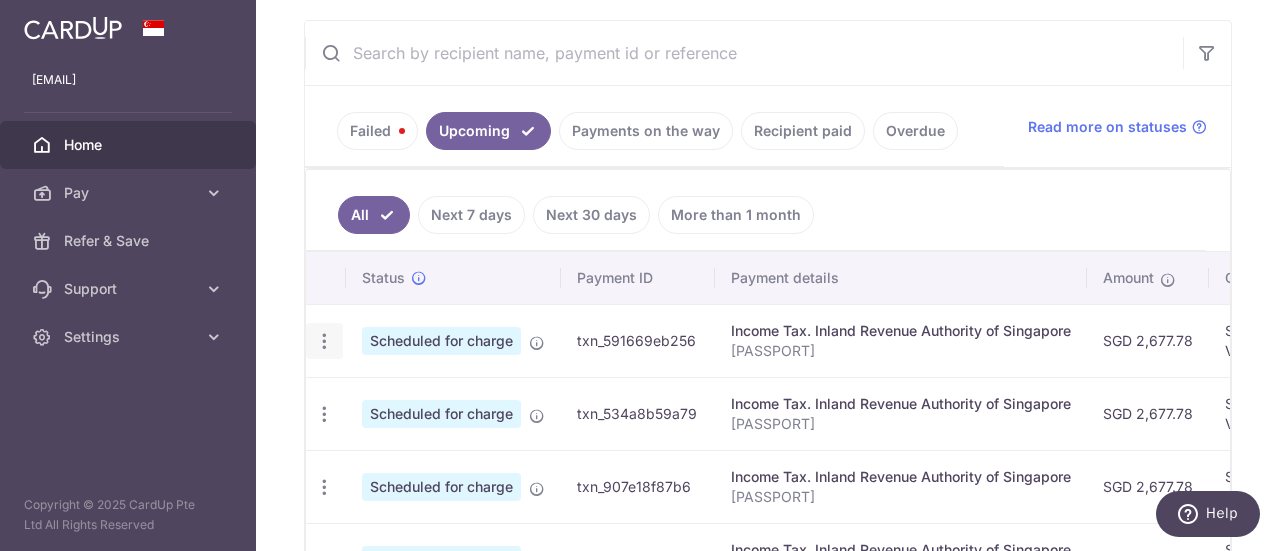 click at bounding box center [324, 341] 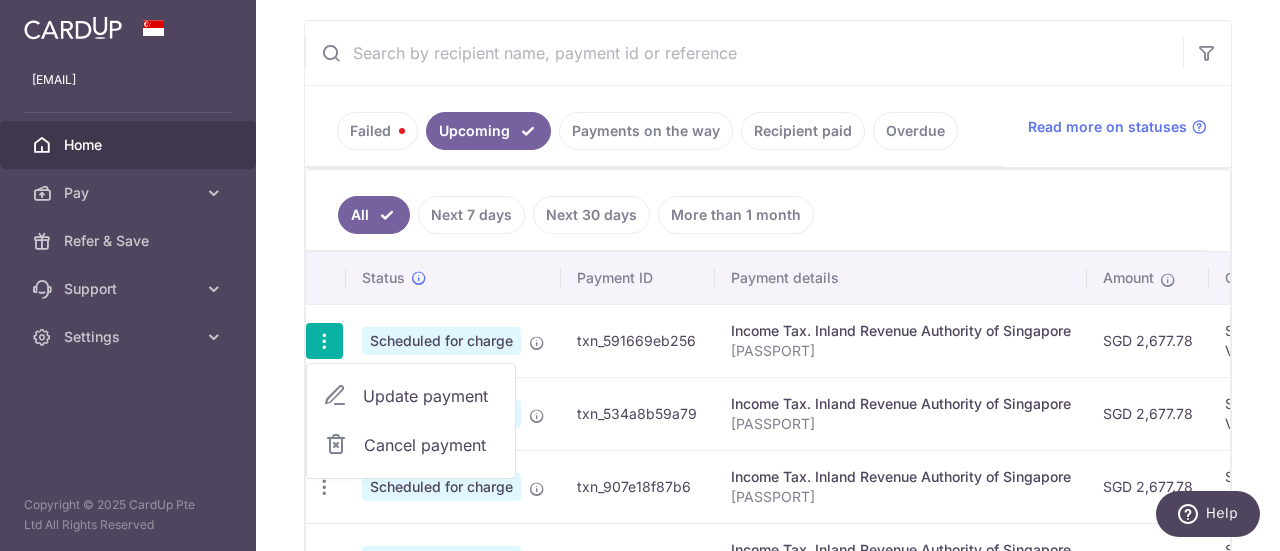 click on "Update payment" at bounding box center (431, 396) 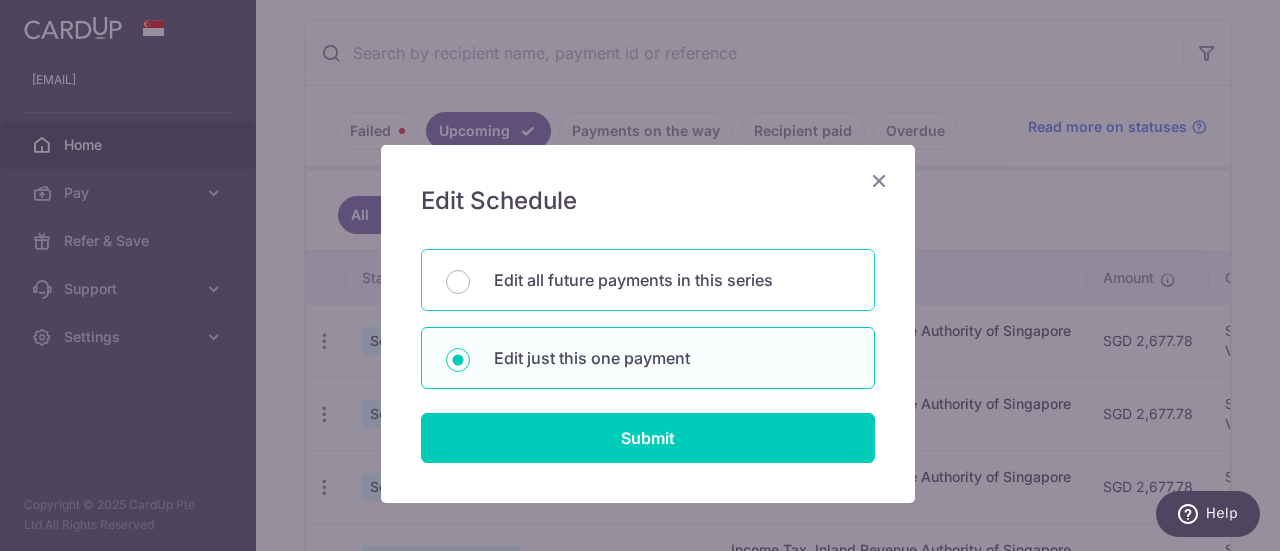 click on "Edit all future payments in this series" at bounding box center (672, 280) 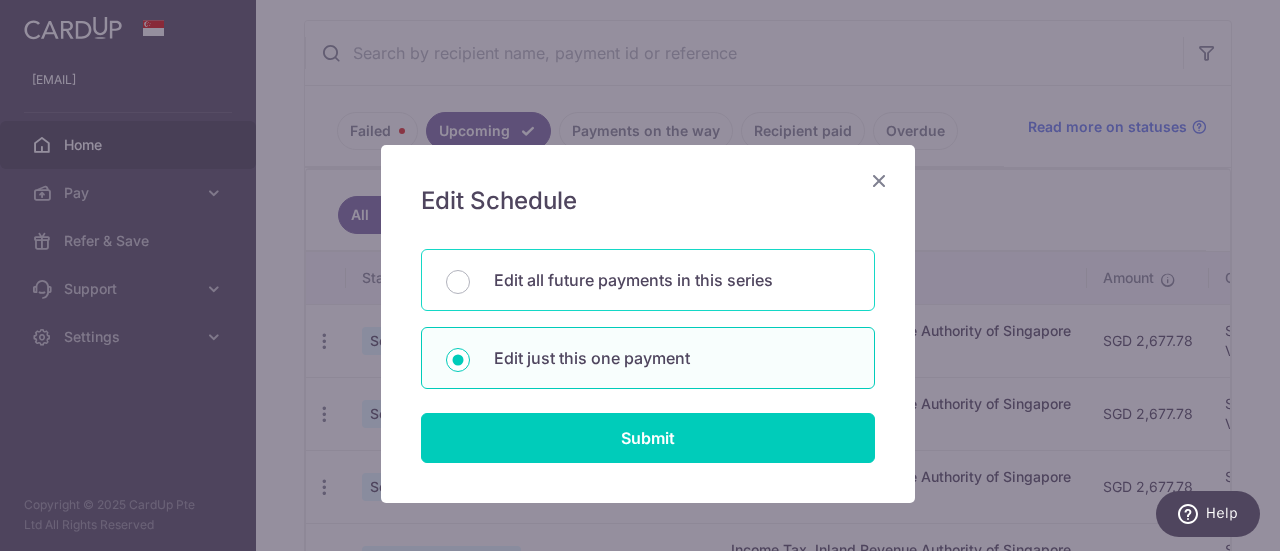 click on "Edit all future payments in this series" at bounding box center [458, 282] 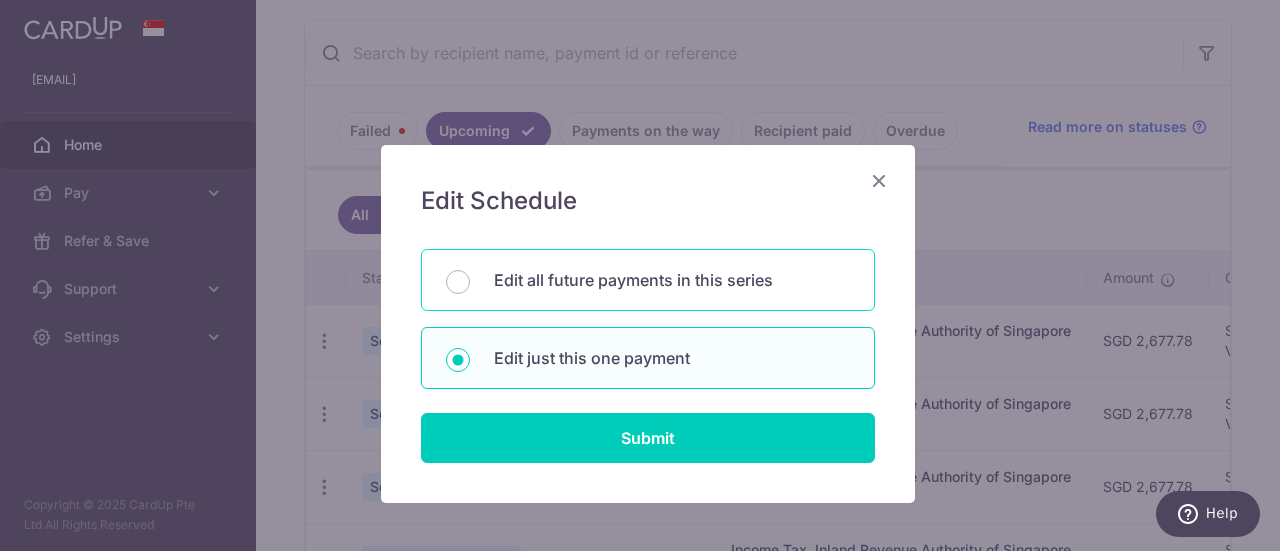 radio on "true" 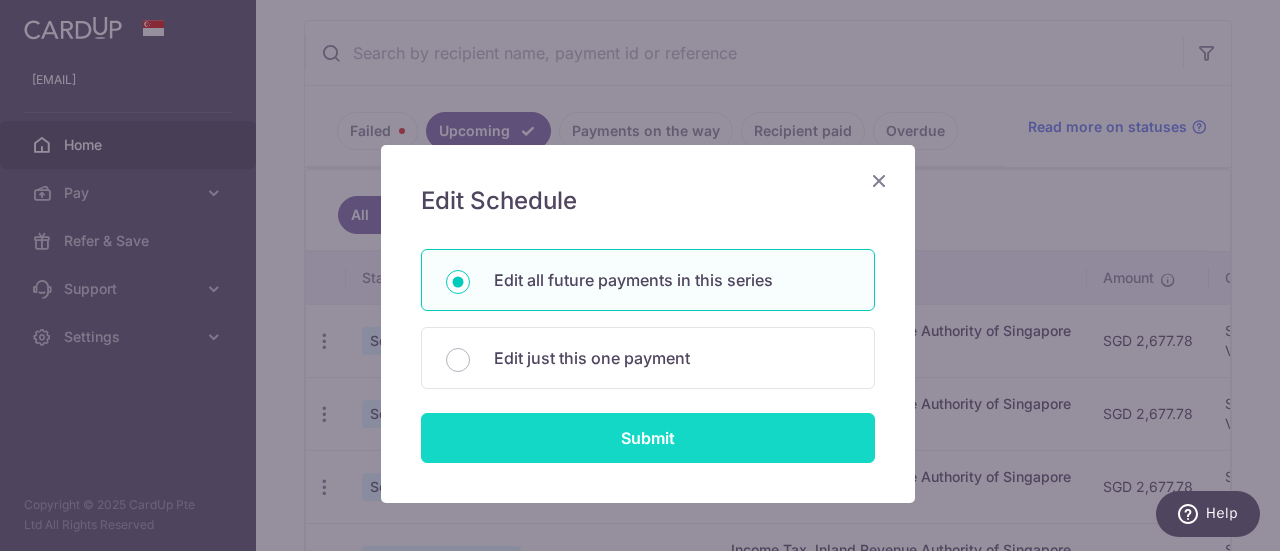click on "Submit" at bounding box center (648, 438) 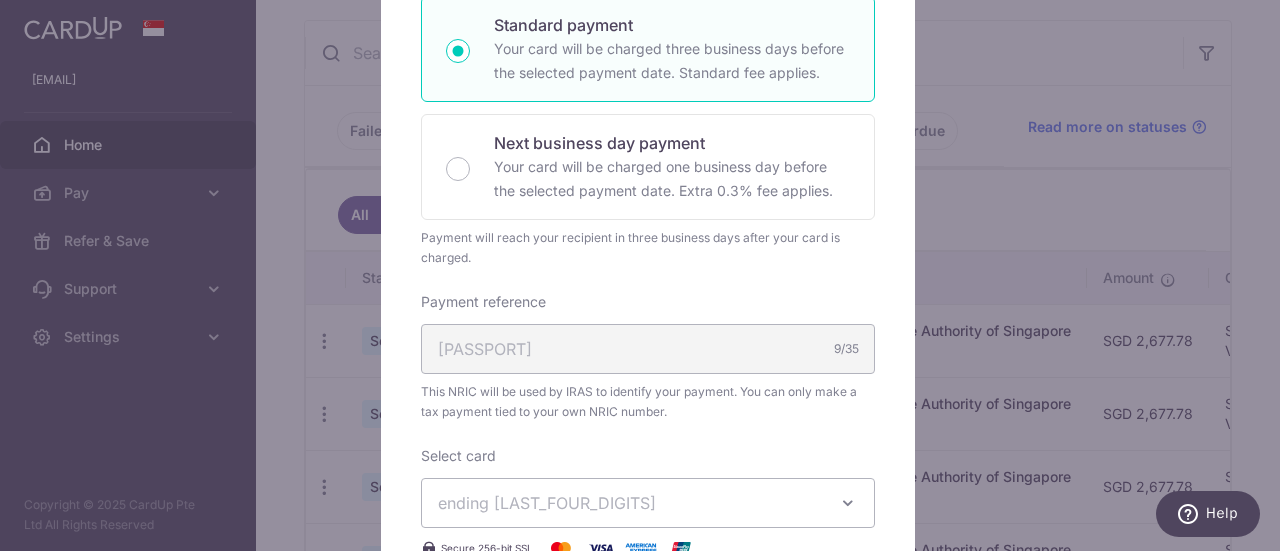 scroll, scrollTop: 571, scrollLeft: 0, axis: vertical 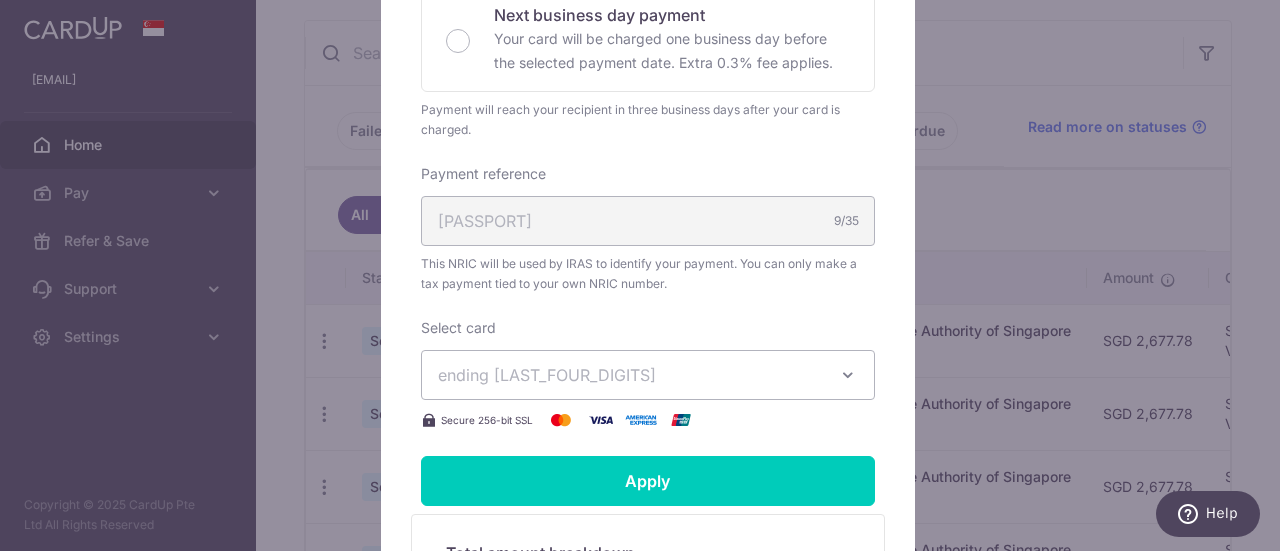 click on "ending [CREDIT_CARD_LAST_4]" at bounding box center [648, 375] 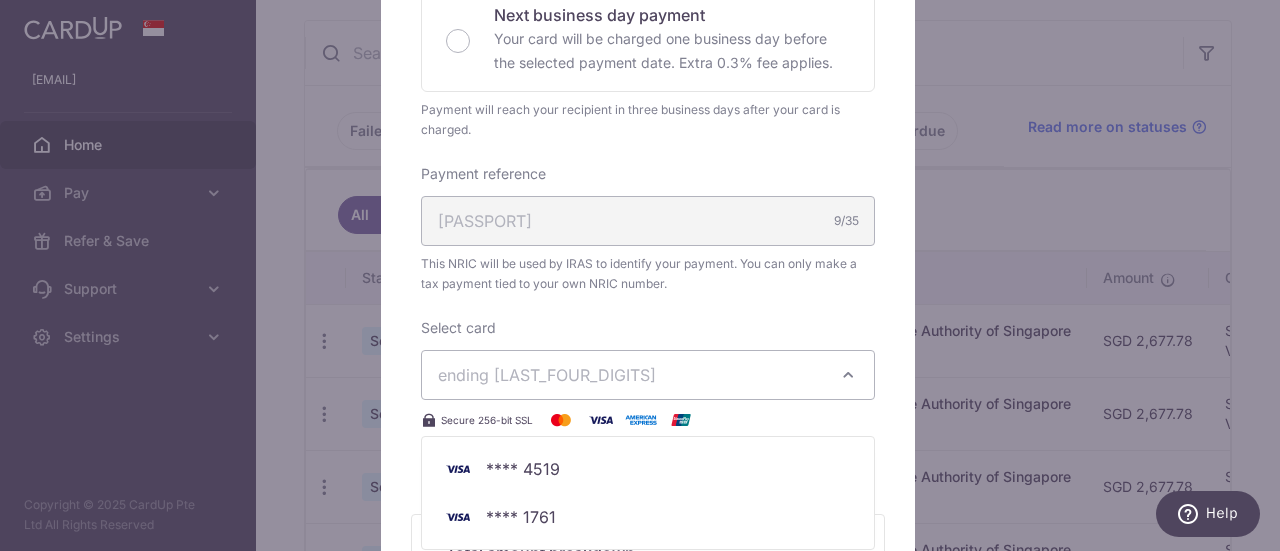 scroll, scrollTop: 654, scrollLeft: 0, axis: vertical 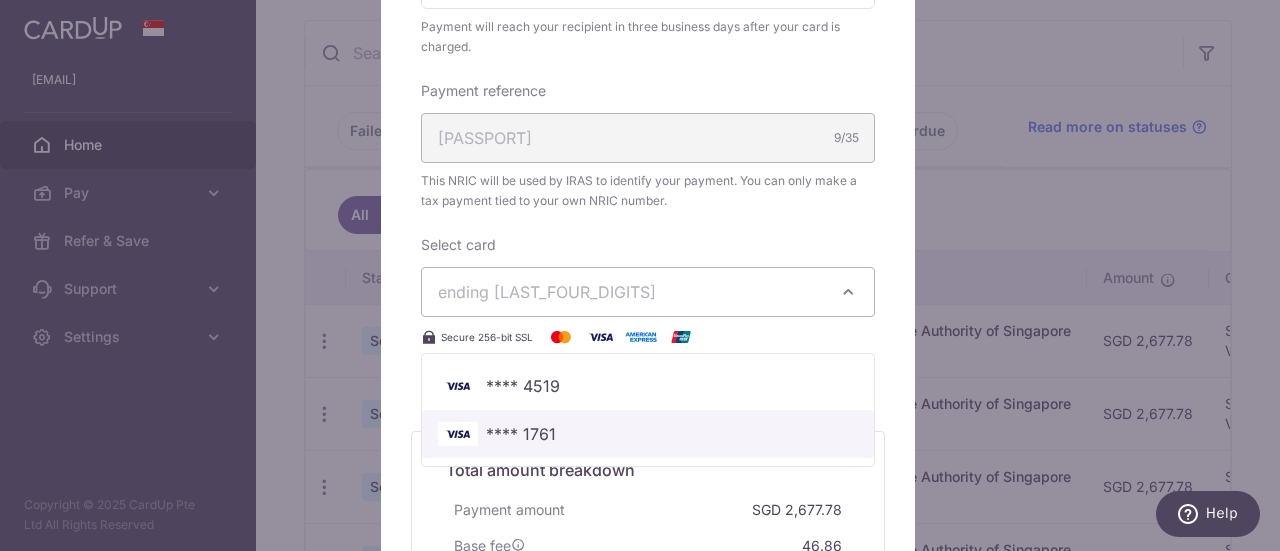 click on "**** 1761" at bounding box center (648, 434) 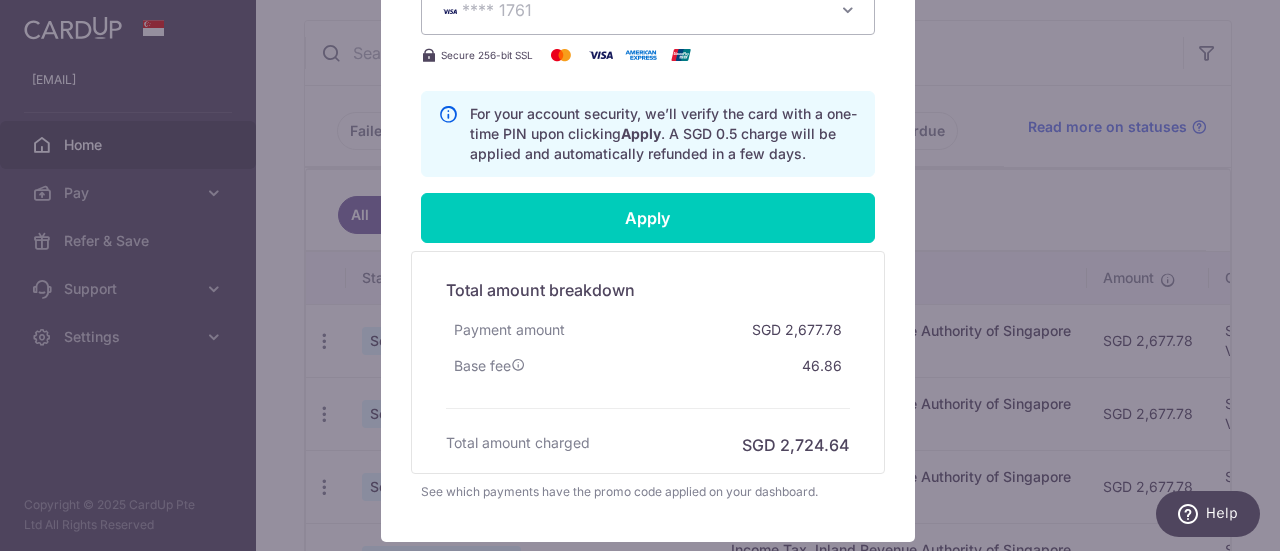 scroll, scrollTop: 1018, scrollLeft: 0, axis: vertical 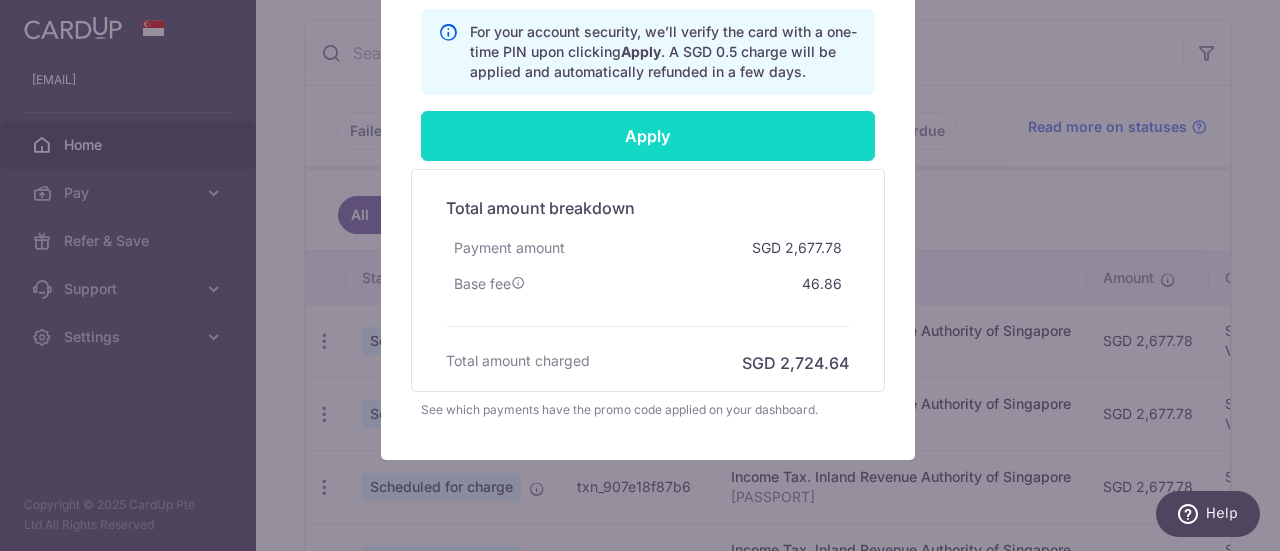 click on "Apply" at bounding box center (648, 136) 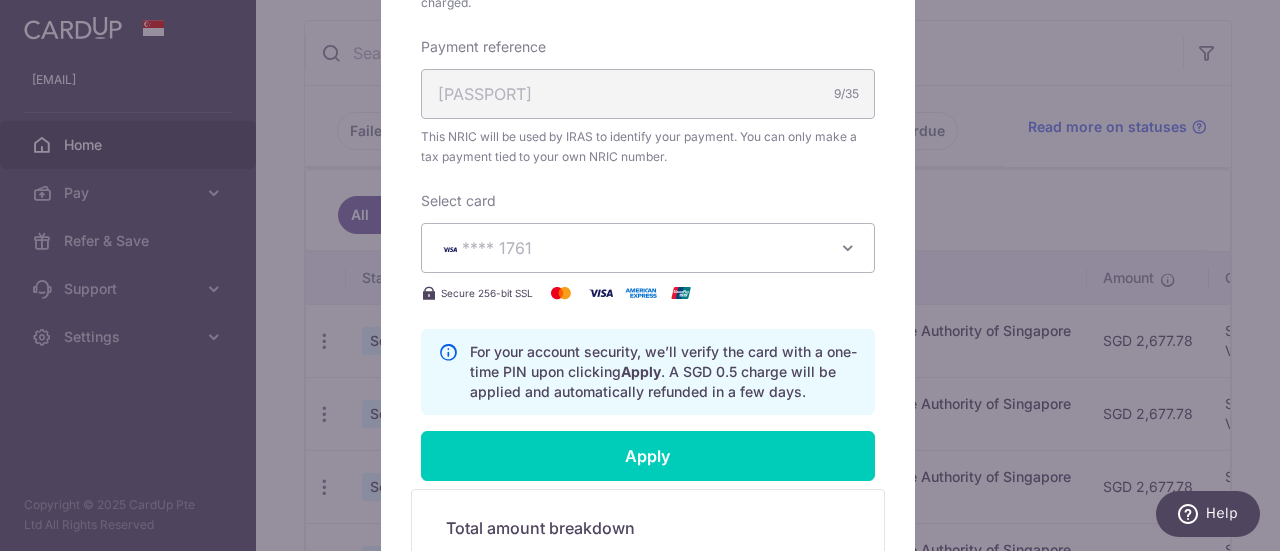 scroll, scrollTop: 696, scrollLeft: 0, axis: vertical 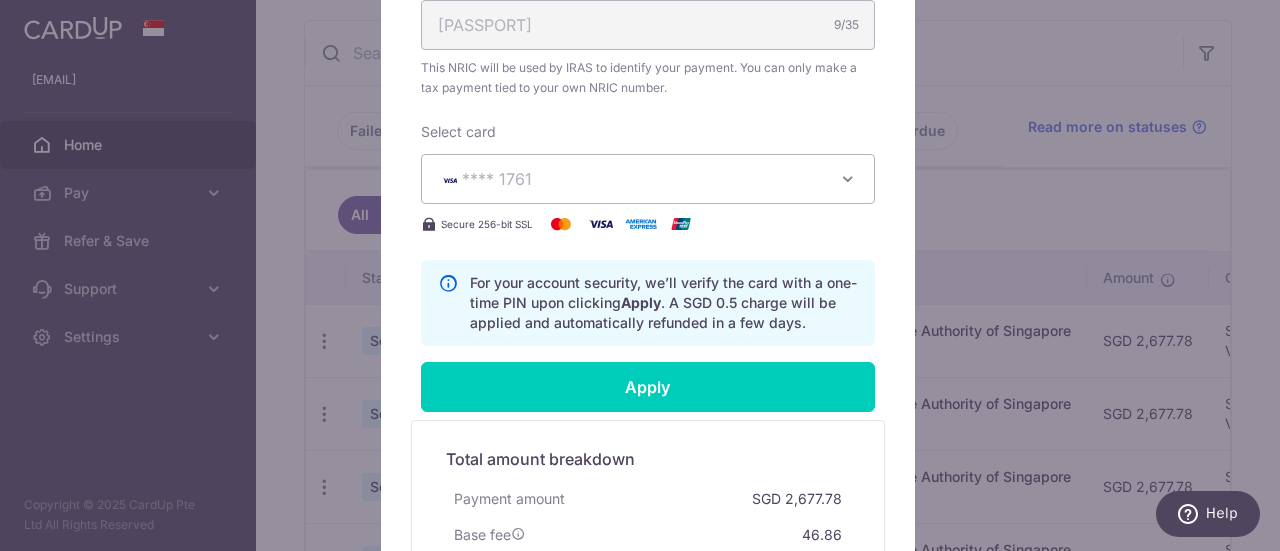 type on "Successfully Applied" 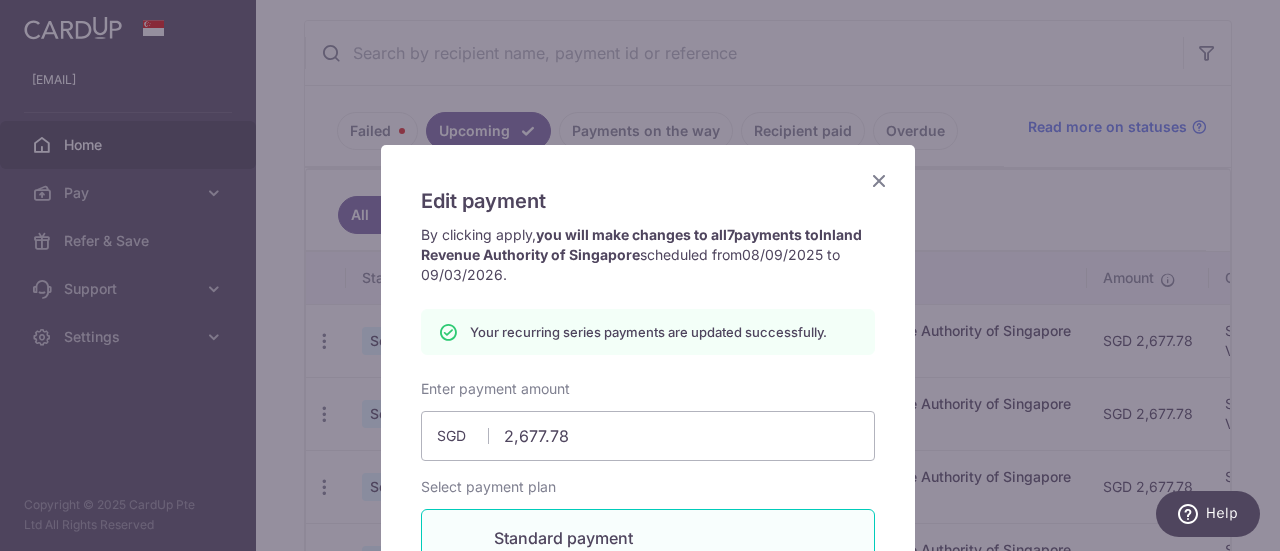 scroll, scrollTop: 45, scrollLeft: 0, axis: vertical 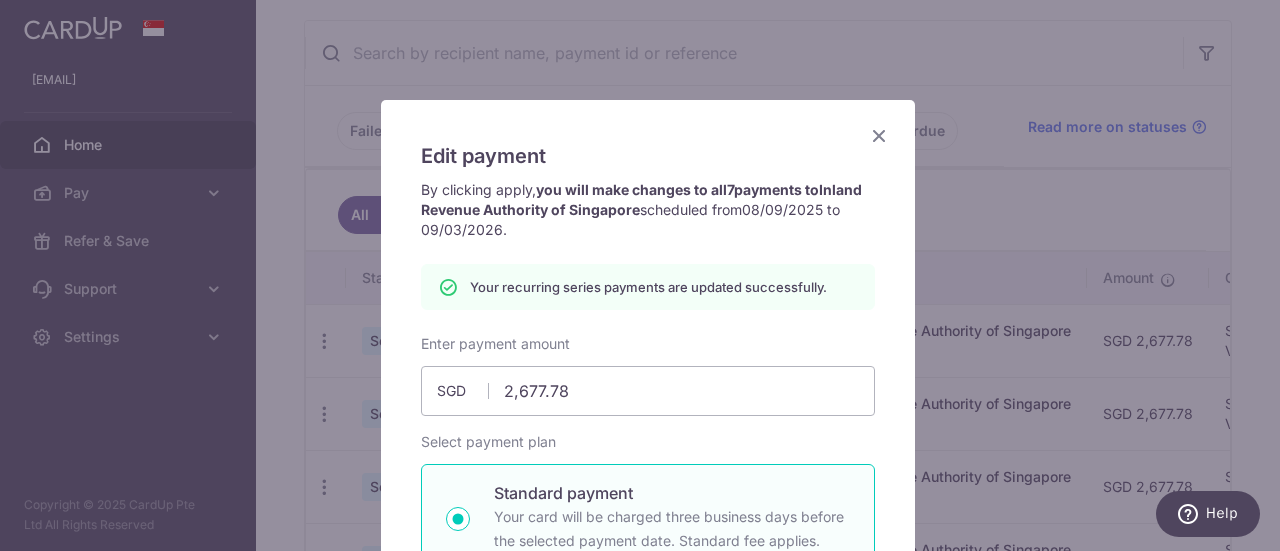 click on "Edit payment
By clicking apply,  you will make changes to all  7  payments to  Inland Revenue Authority of Singapore  scheduled from
08/09/2025 to 09/03/2026 .
By clicking below, you confirm you are editing this payment to  Inland Revenue Authority of Singapore  on
08/09/2025 .
Your recurring series payments are updated successfully. SGD" at bounding box center (640, 275) 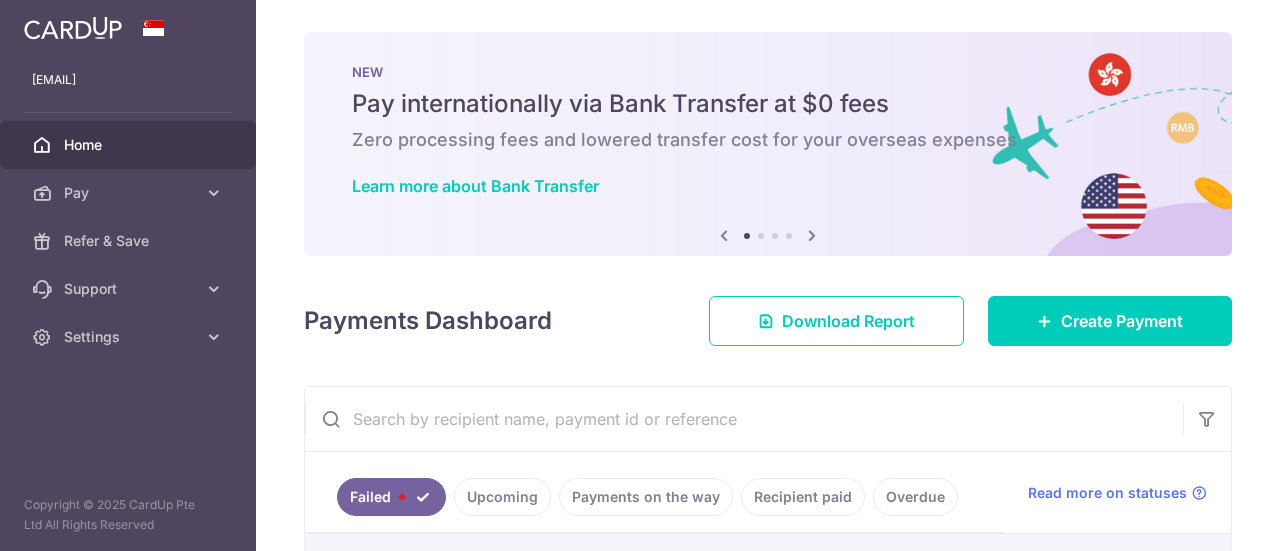 scroll, scrollTop: 0, scrollLeft: 0, axis: both 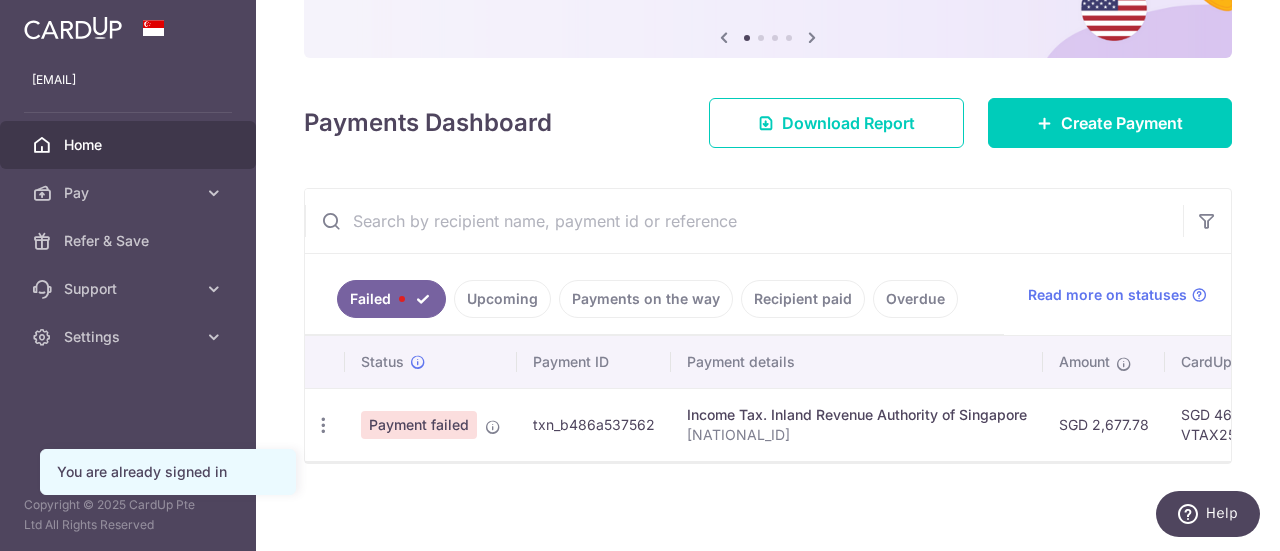 click on "Upcoming" at bounding box center (502, 299) 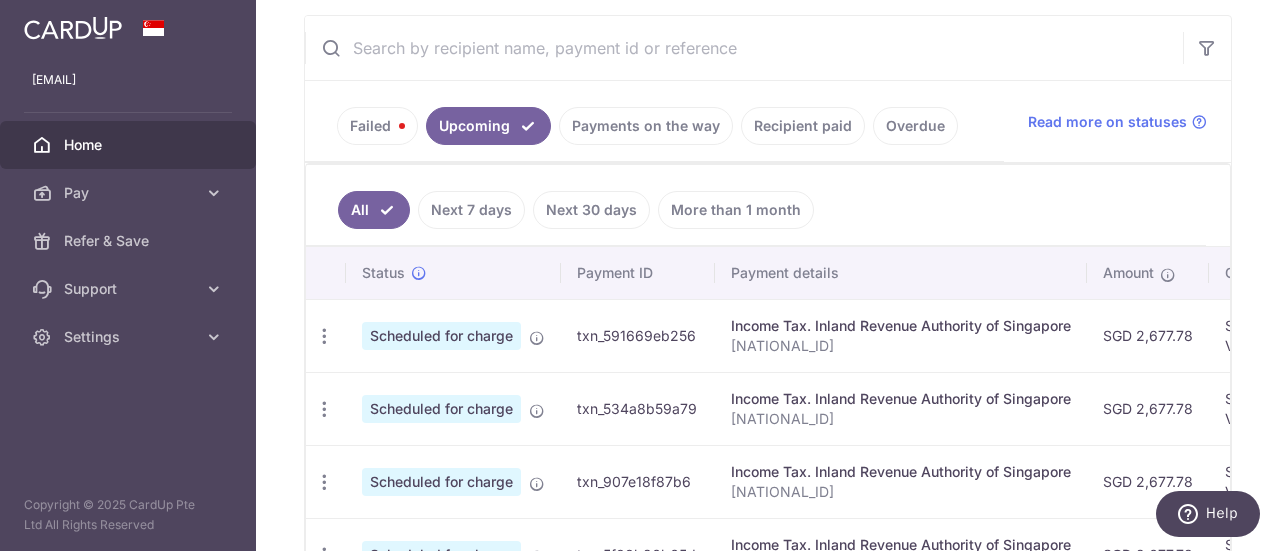 scroll, scrollTop: 393, scrollLeft: 0, axis: vertical 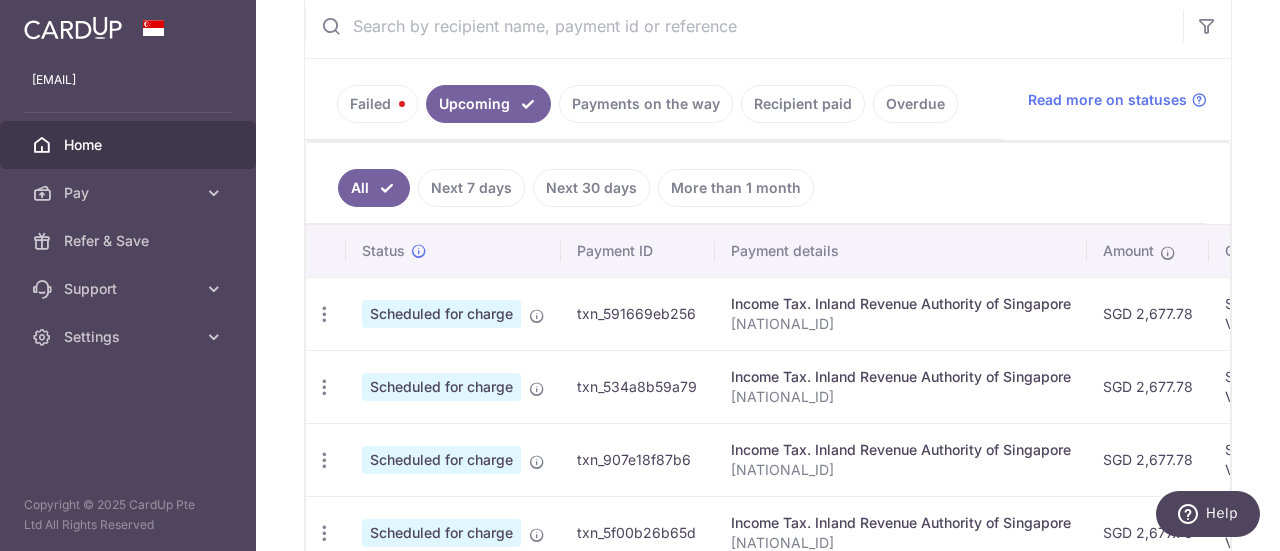 click on "Scheduled for charge
Payment is approved and scheduled to be charged on the charge date selected by you." at bounding box center [453, 313] 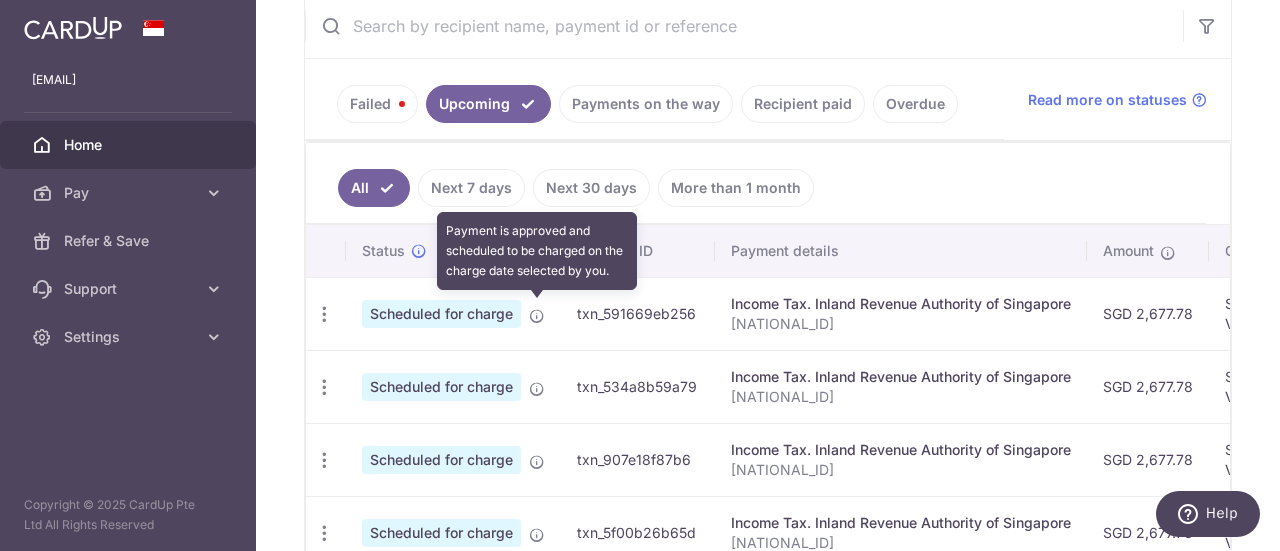 click at bounding box center (537, 316) 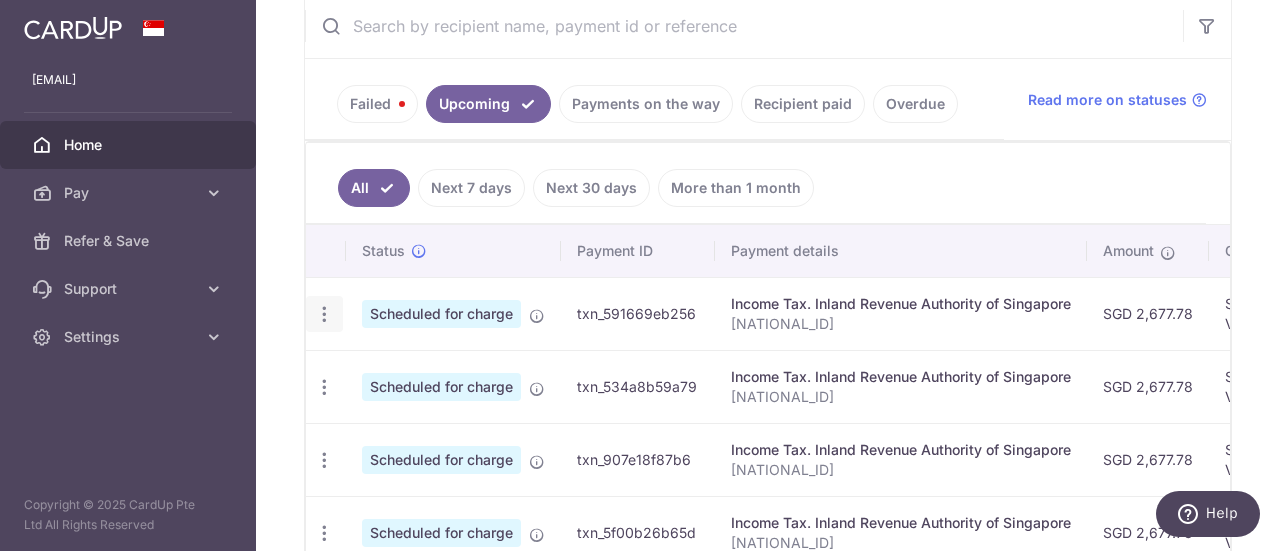 click at bounding box center [324, 314] 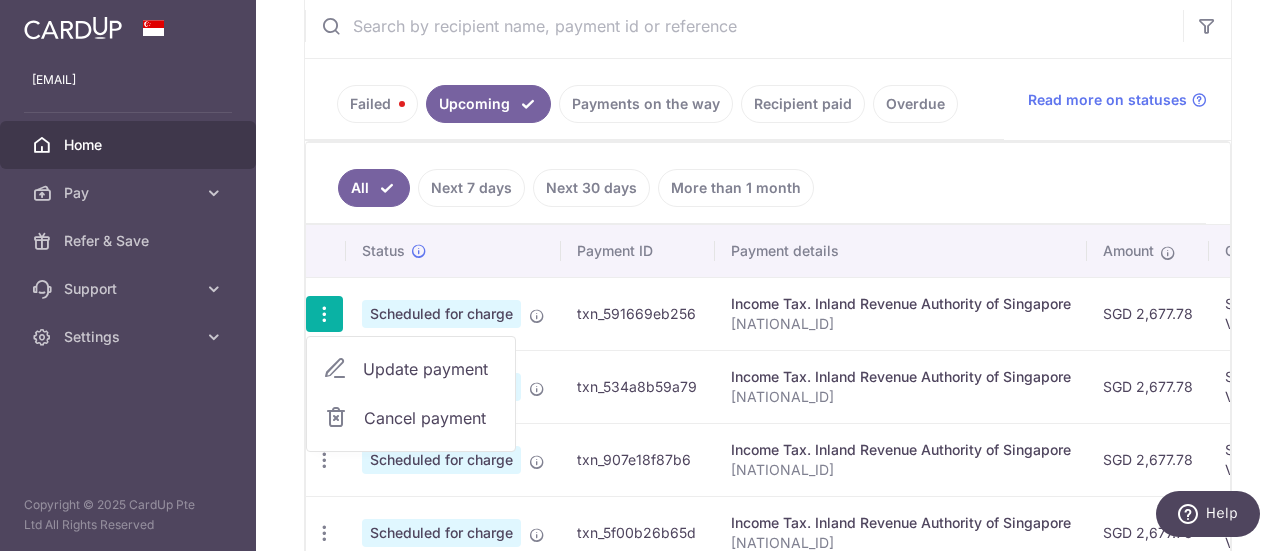click on "Update payment" at bounding box center [431, 369] 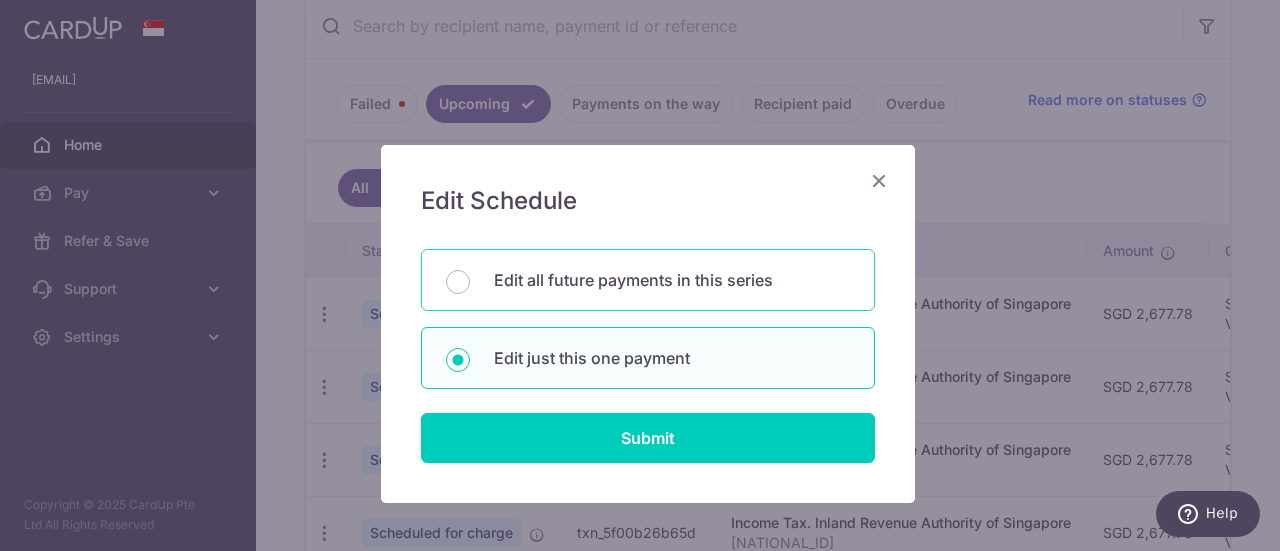click on "Edit all future payments in this series" at bounding box center (648, 280) 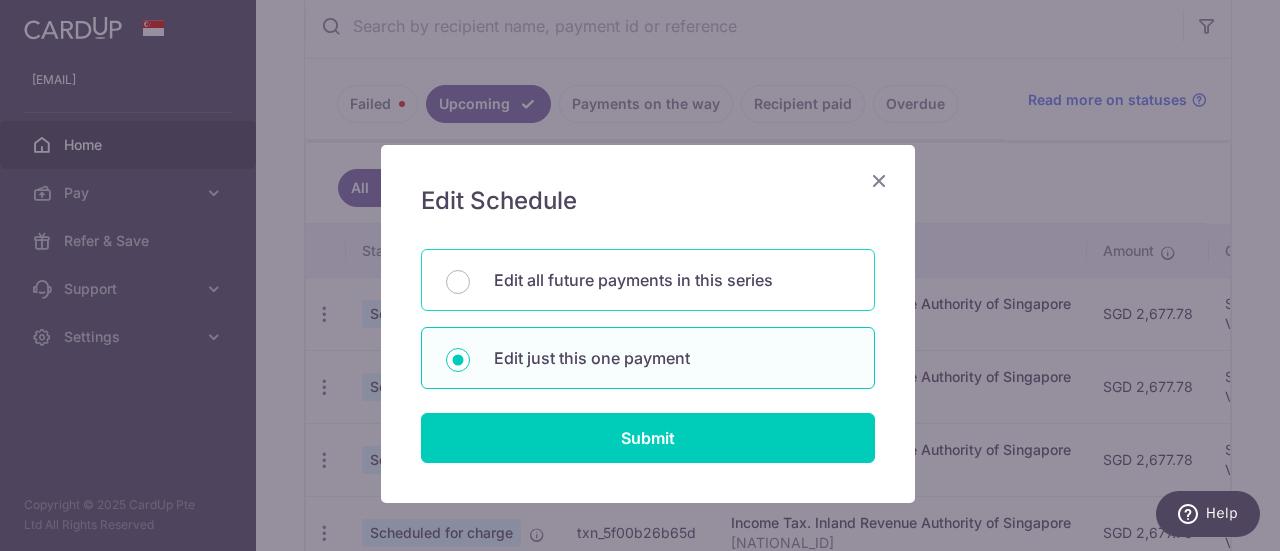 radio on "true" 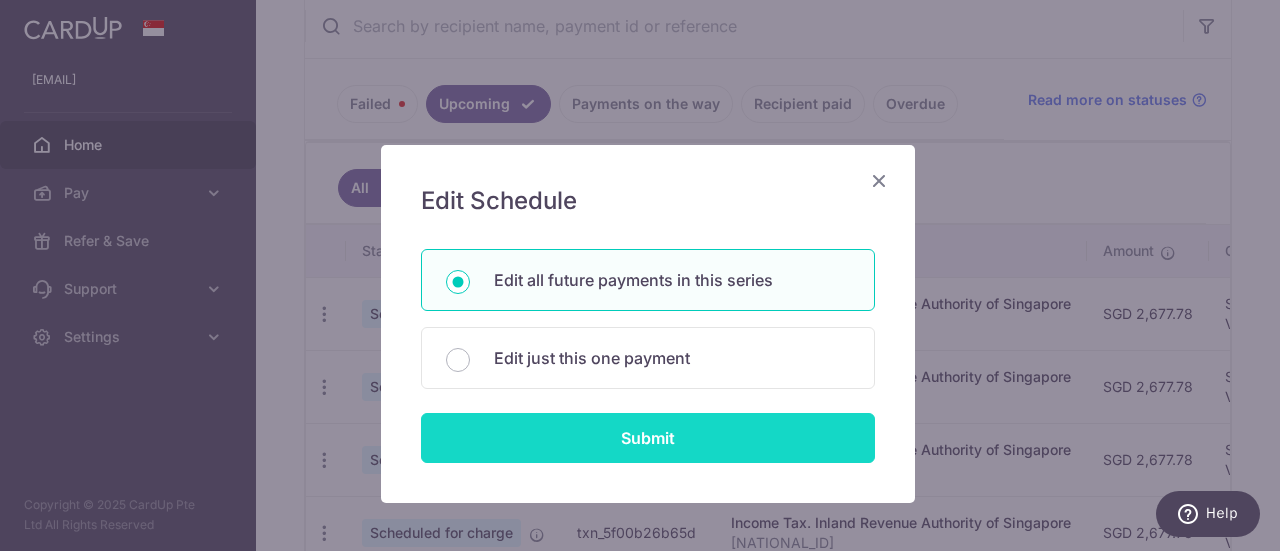 click on "Submit" at bounding box center (648, 438) 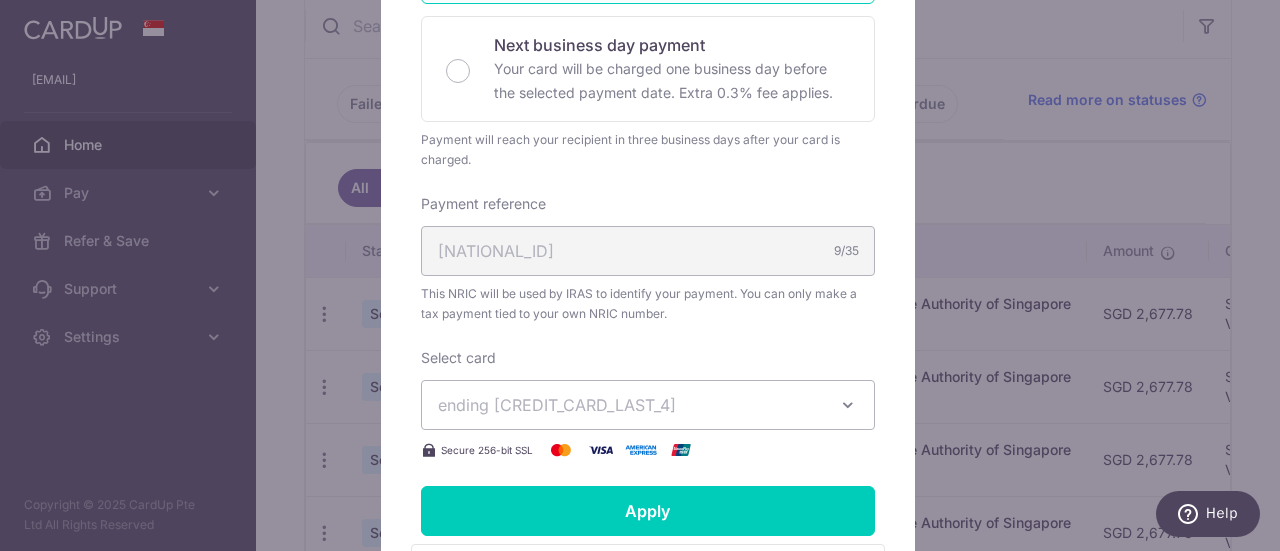 scroll, scrollTop: 543, scrollLeft: 0, axis: vertical 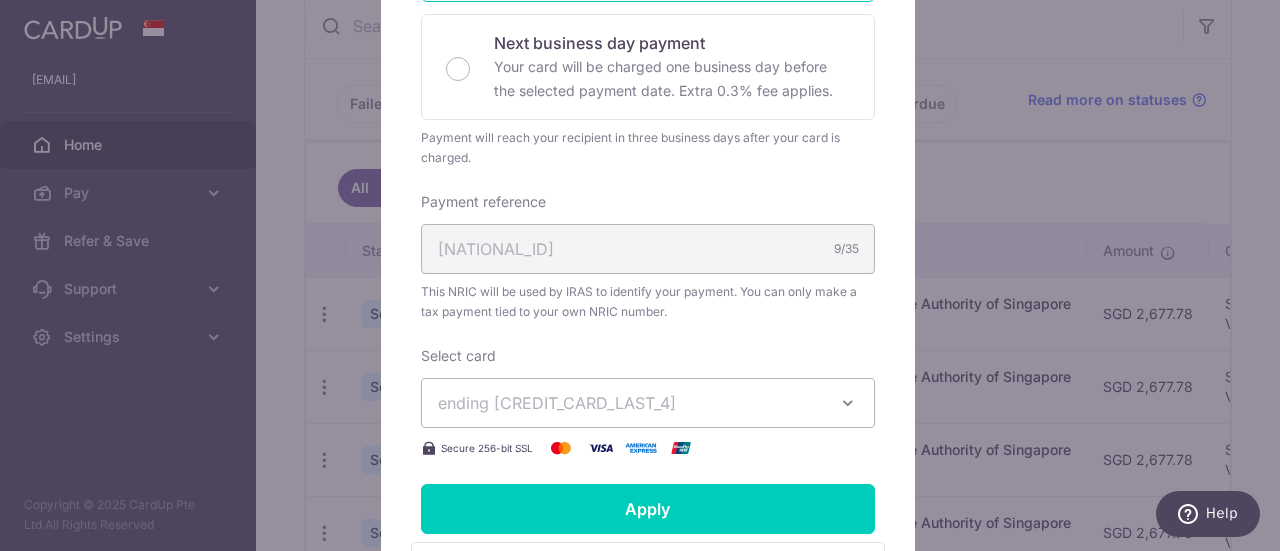 click on "Edit payment
By clicking apply,  you will make changes to all  7  payments to  Inland Revenue Authority of Singapore  scheduled from
08/09/2025 to 09/03/2026 .
By clicking below, you confirm you are editing this payment to  Inland Revenue Authority of Singapore  on
08/09/2025 .
2677.78" at bounding box center (640, 275) 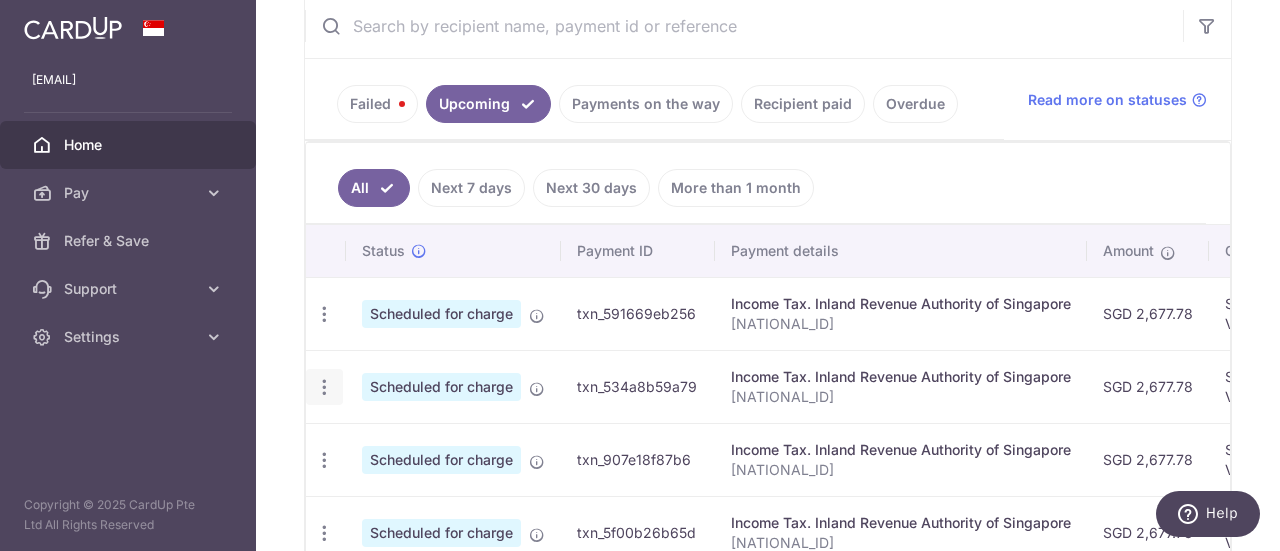 click at bounding box center (324, 314) 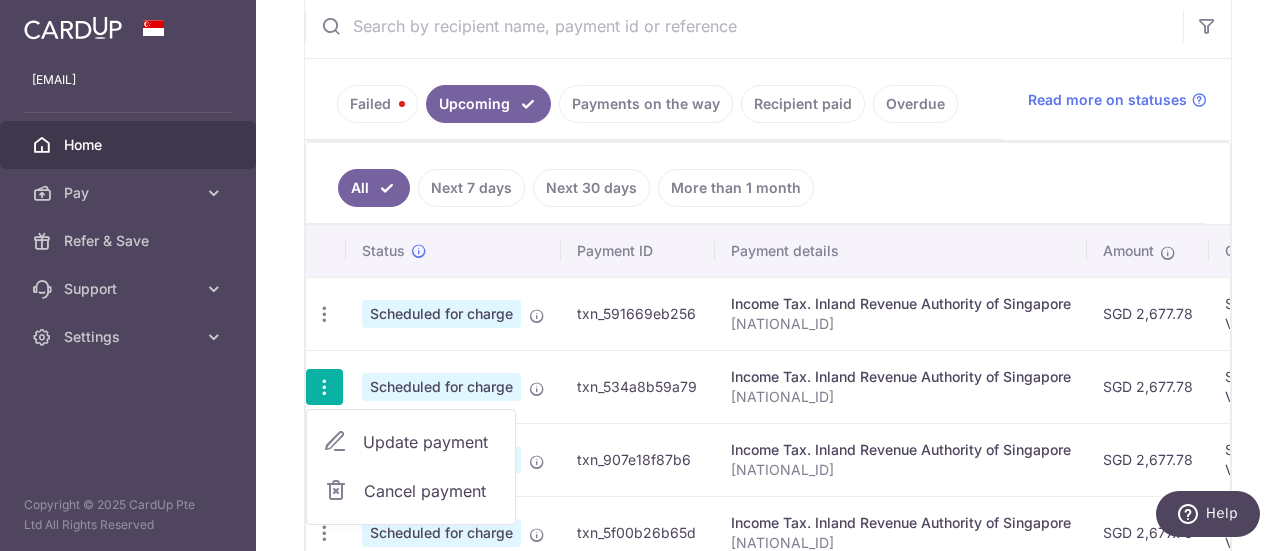 click on "Update payment" at bounding box center (411, 442) 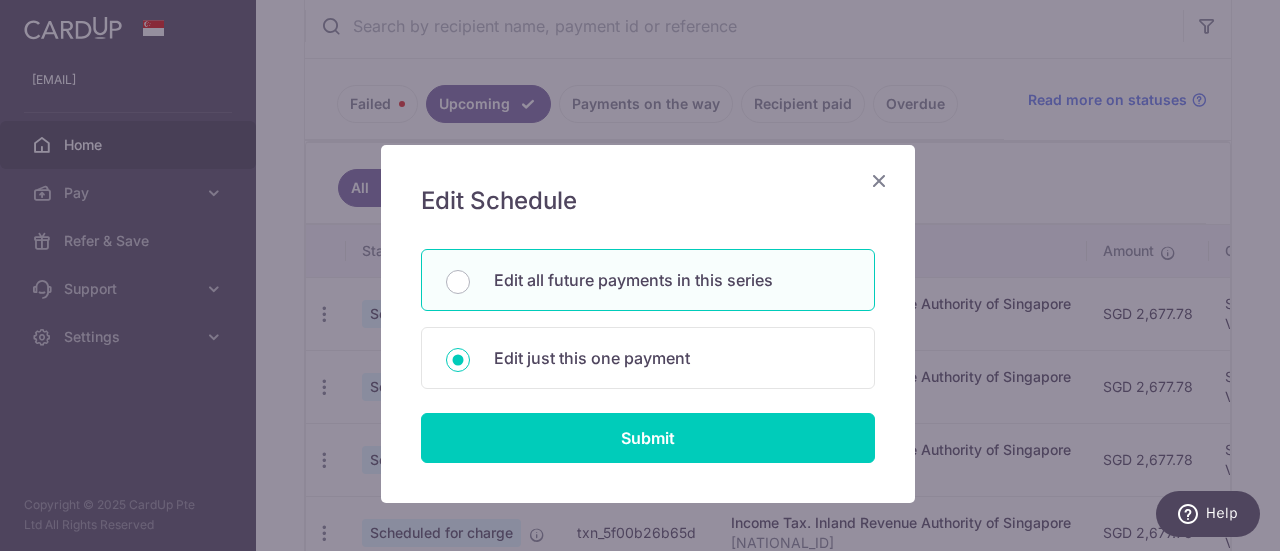 click on "Edit all future payments in this series" at bounding box center [648, 280] 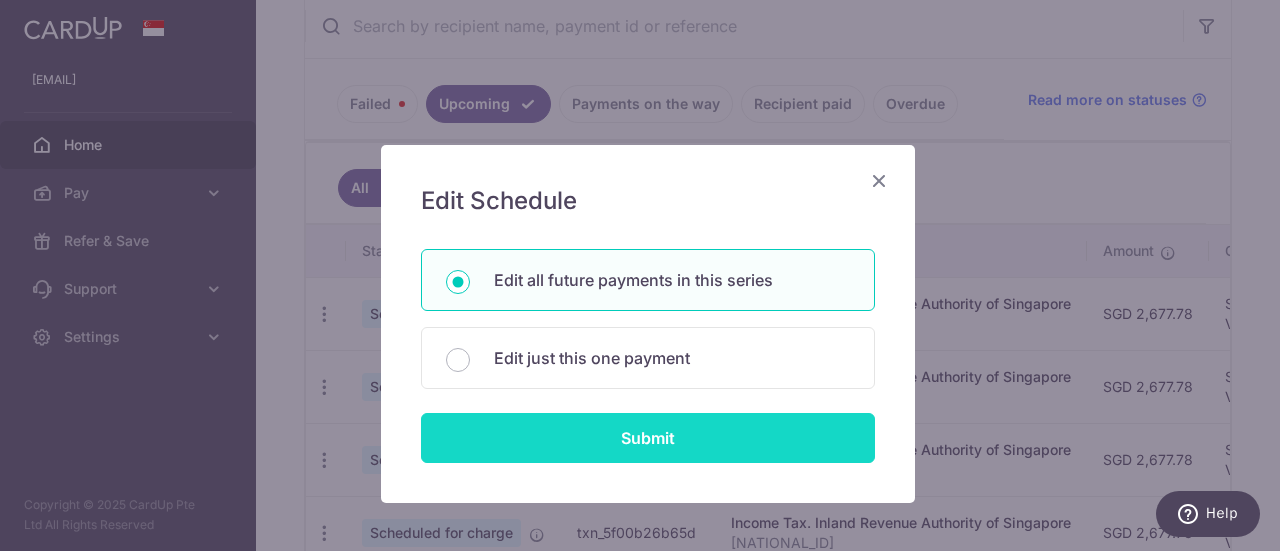 click on "Submit" at bounding box center [648, 438] 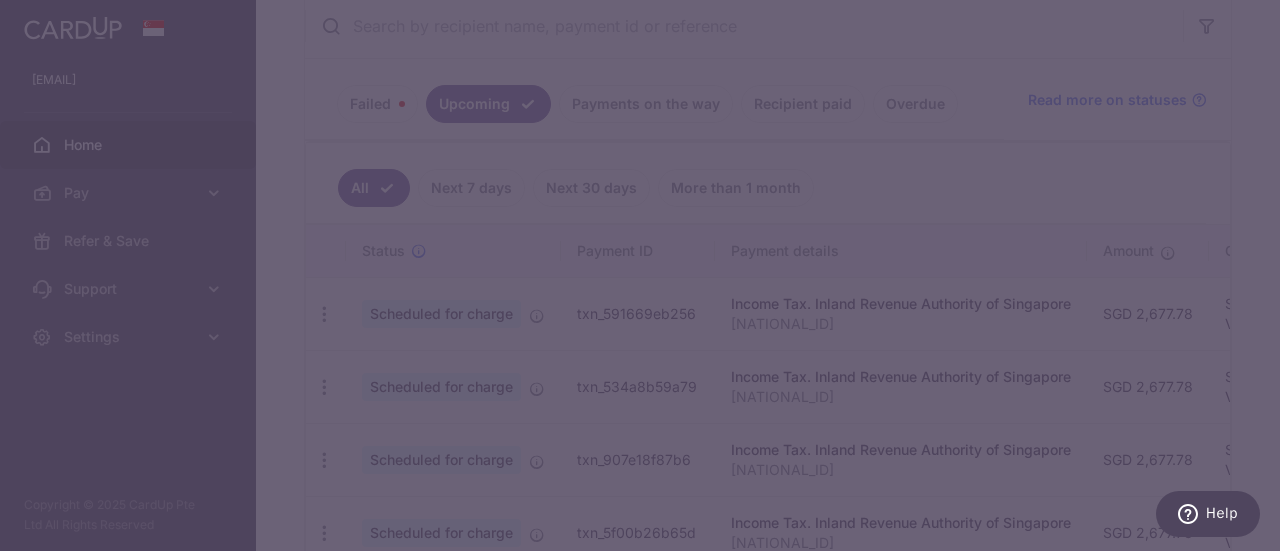 scroll, scrollTop: 0, scrollLeft: 0, axis: both 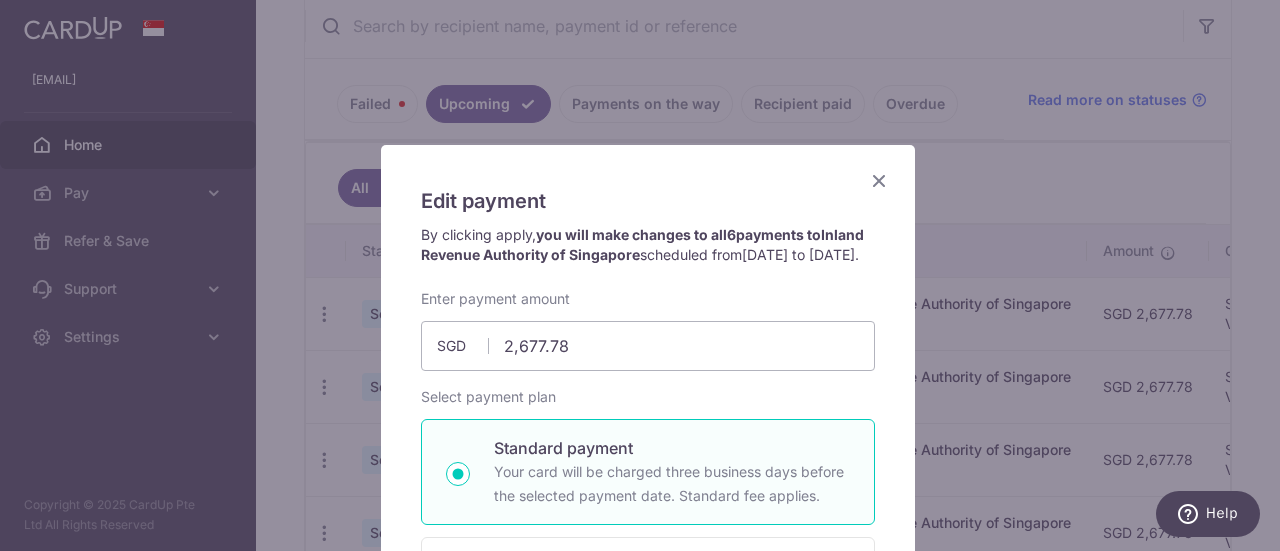 click at bounding box center [879, 180] 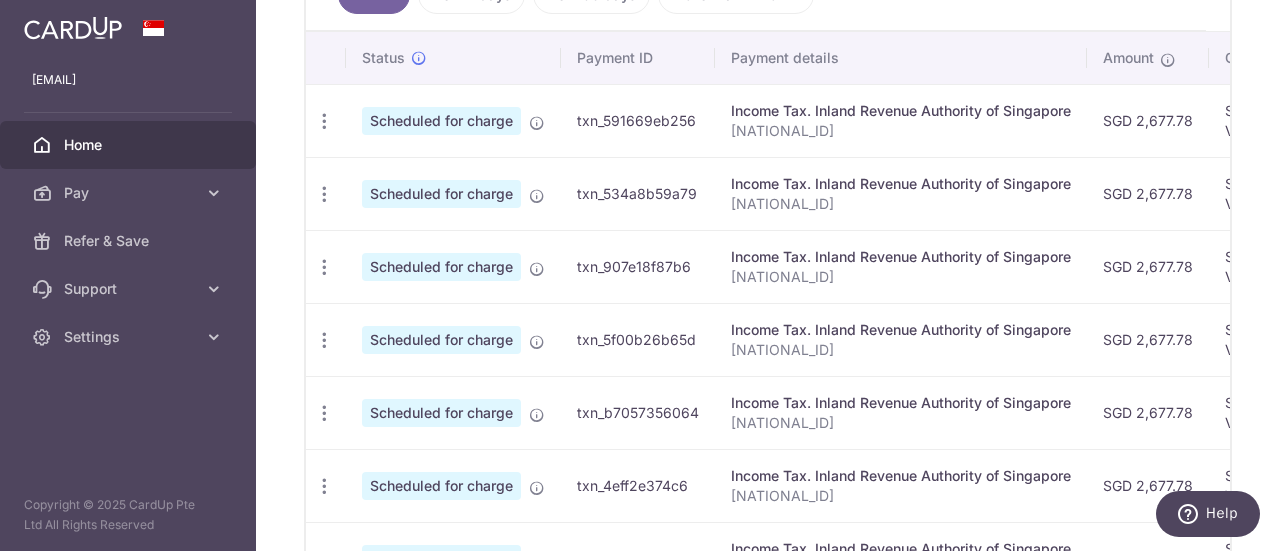 scroll, scrollTop: 690, scrollLeft: 0, axis: vertical 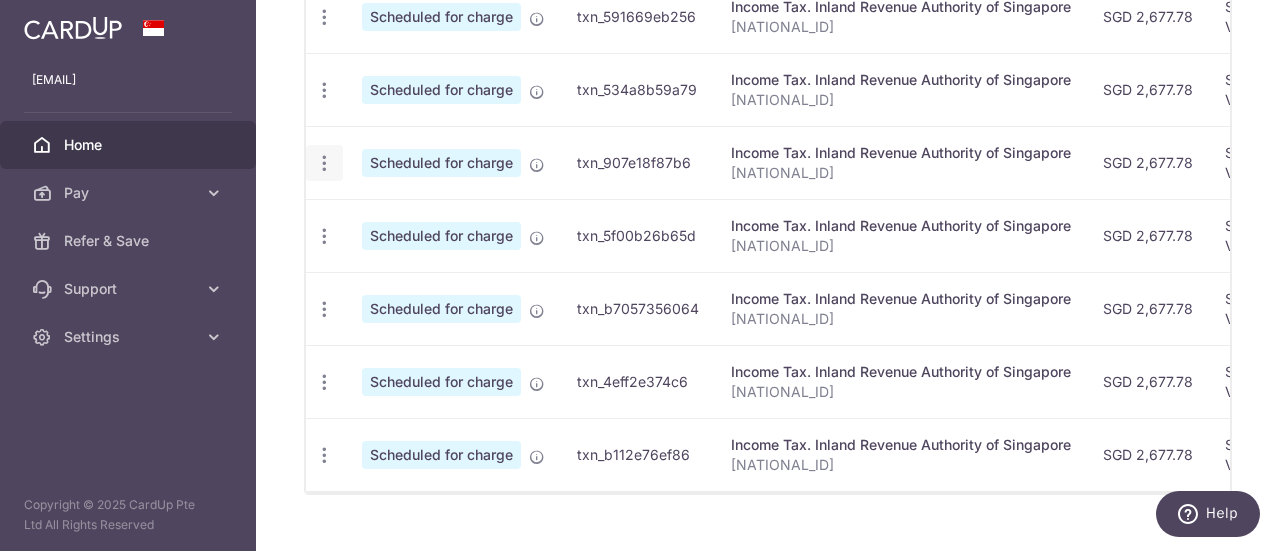 click at bounding box center (324, 17) 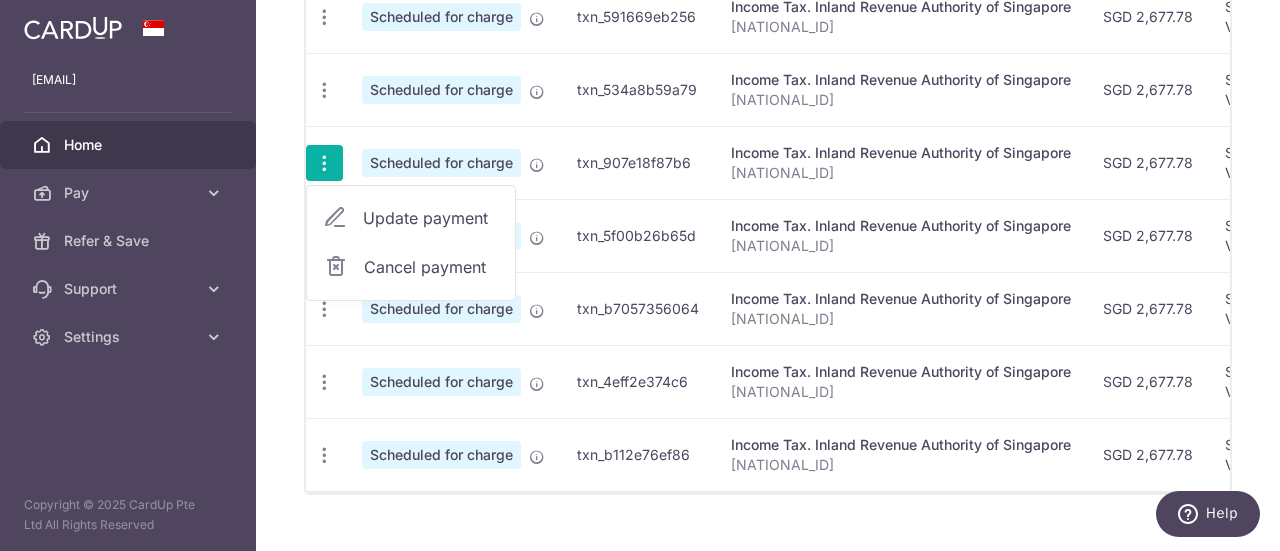 click on "Update payment" at bounding box center [411, 218] 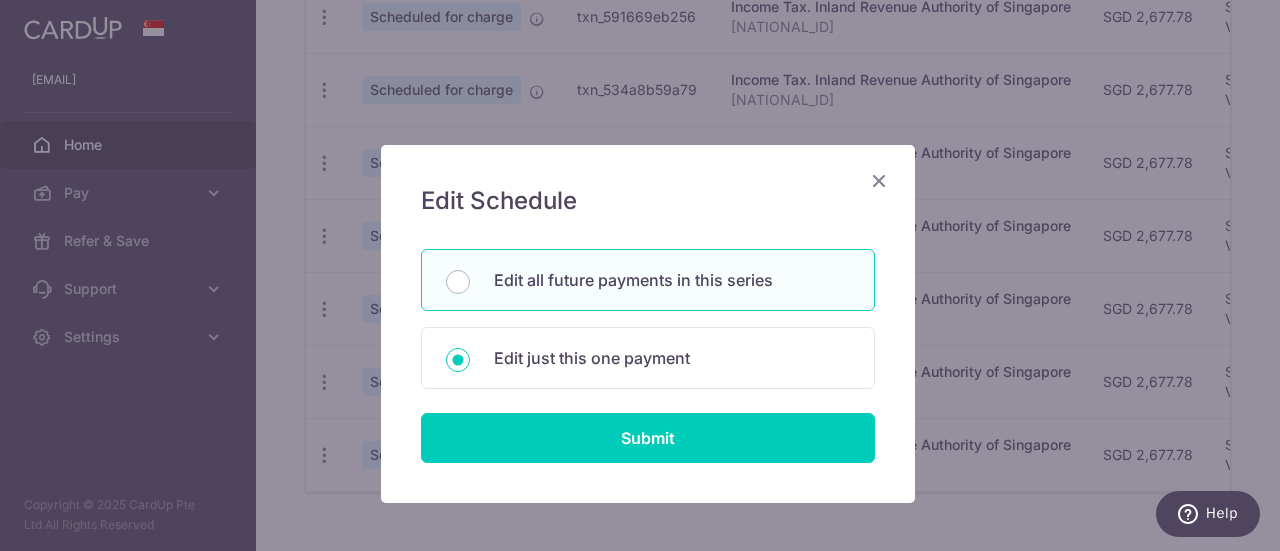 click on "Edit all future payments in this series" at bounding box center (648, 280) 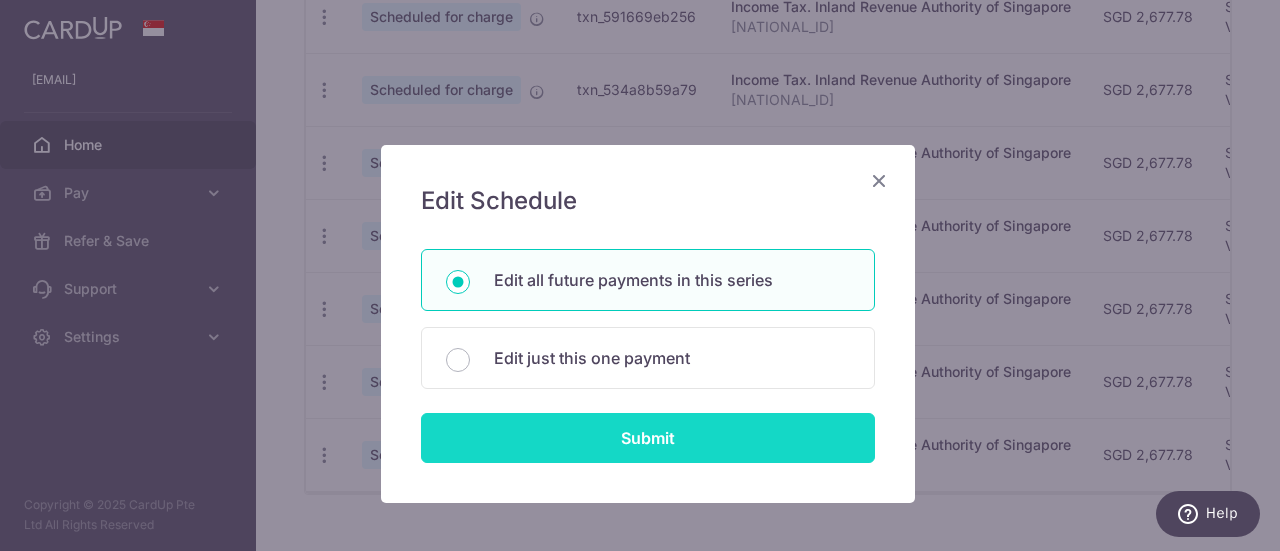 click on "Submit" at bounding box center [648, 438] 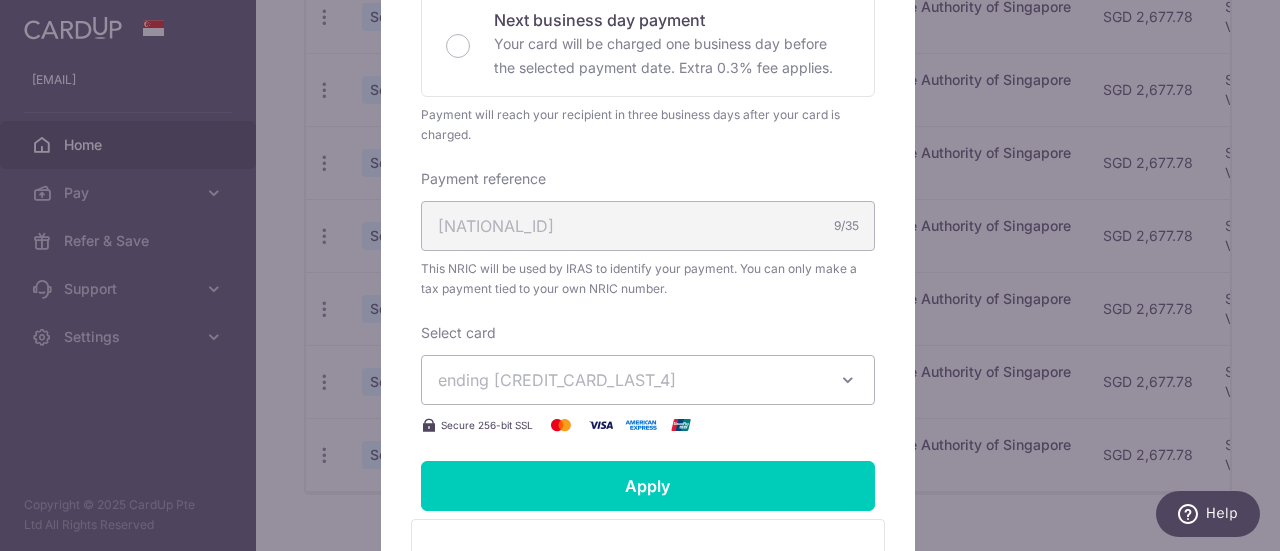 scroll, scrollTop: 547, scrollLeft: 0, axis: vertical 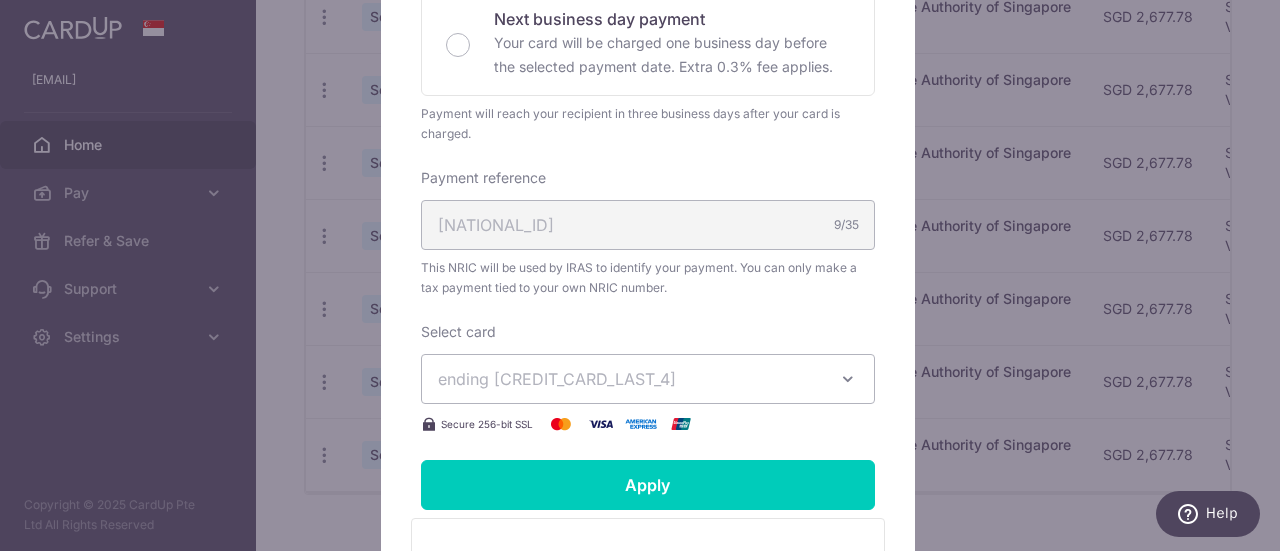 click on "Edit payment
By clicking apply,  you will make changes to all  5  payments to  Inland Revenue Authority of Singapore  scheduled from
07/11/2025 to 09/03/2026 .
By clicking below, you confirm you are editing this payment to  Inland Revenue Authority of Singapore  on
07/11/2025 .
2677.78" at bounding box center (640, 275) 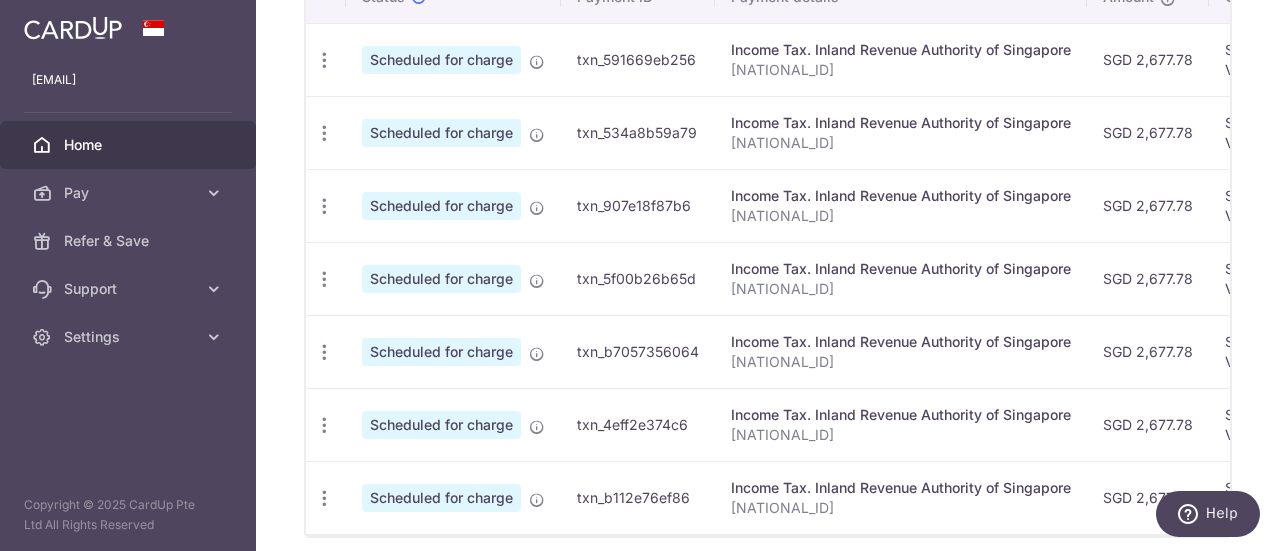 scroll, scrollTop: 649, scrollLeft: 0, axis: vertical 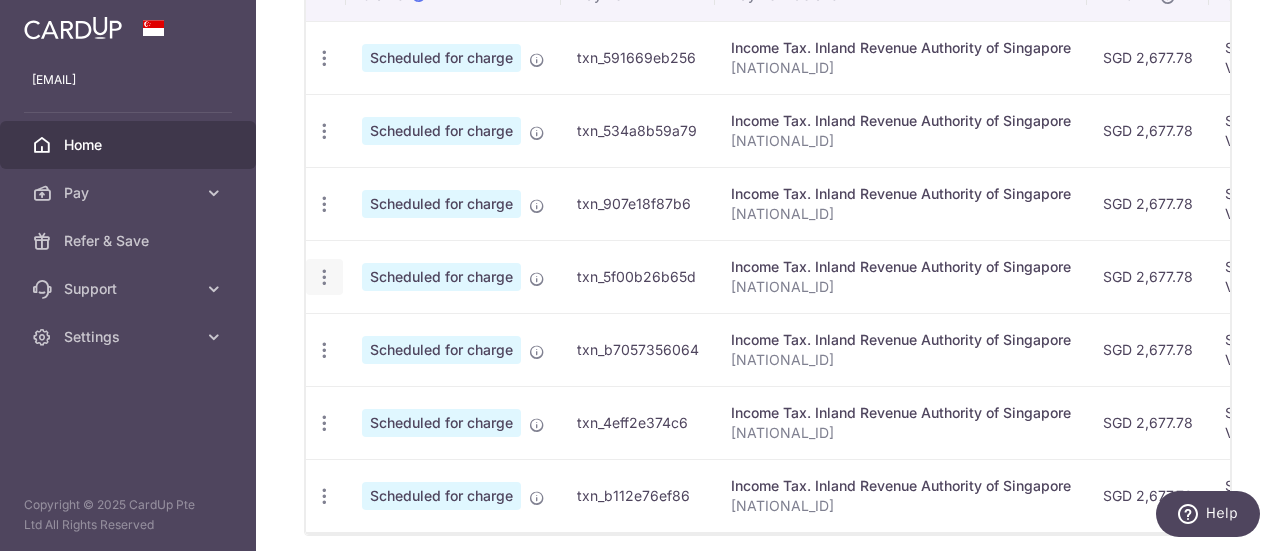 click at bounding box center (324, 58) 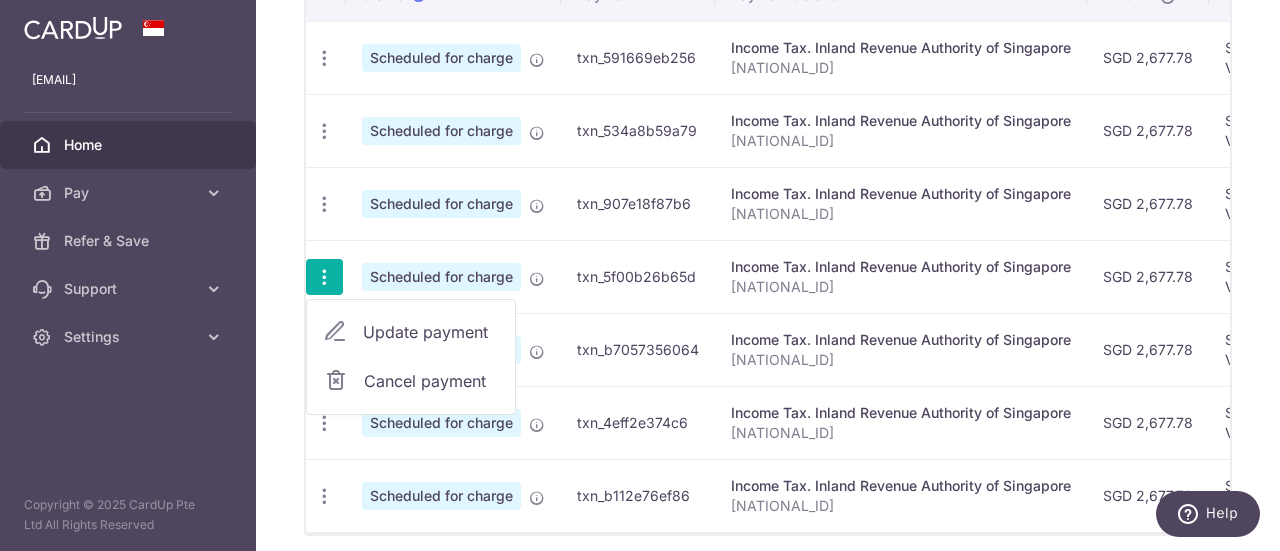 click on "Update payment" at bounding box center [411, 332] 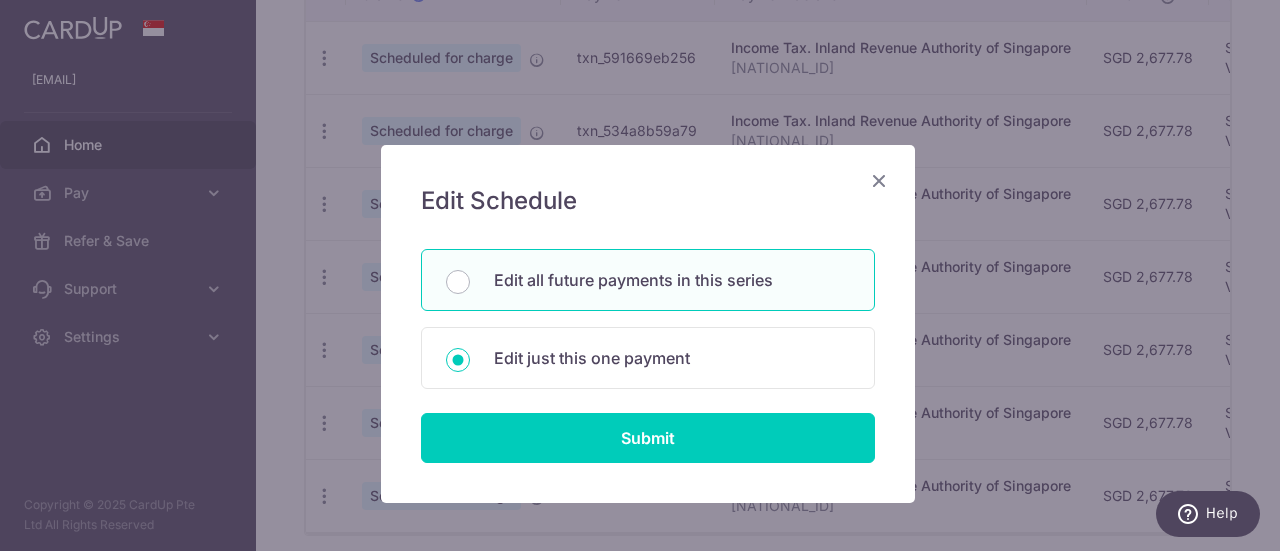 click on "Edit all future payments in this series" at bounding box center (672, 280) 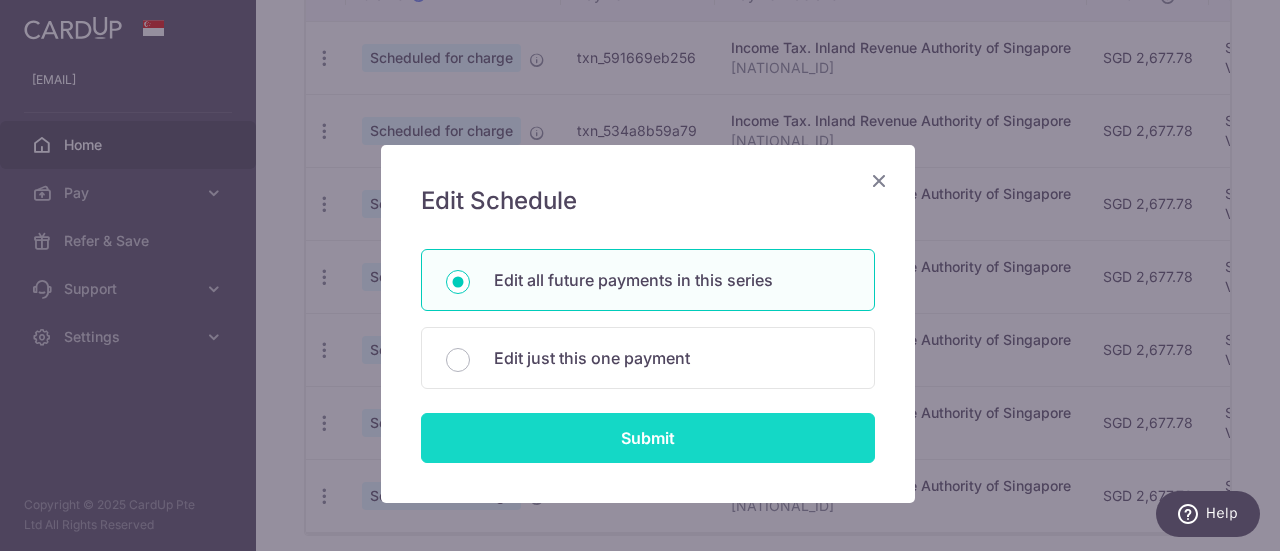 click on "Submit" at bounding box center (648, 438) 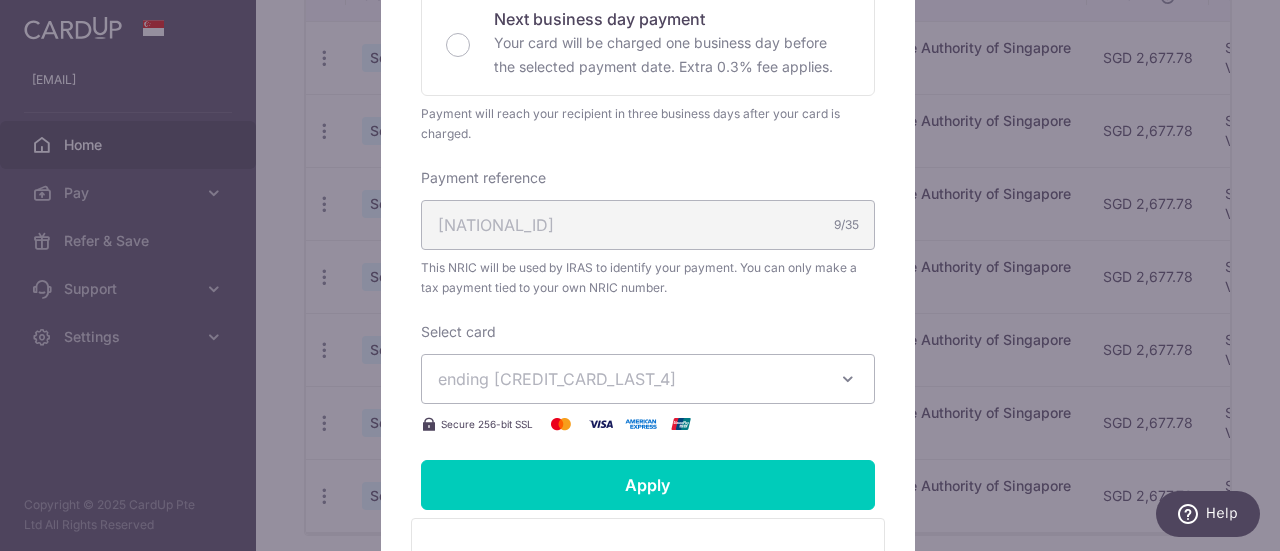 scroll, scrollTop: 0, scrollLeft: 0, axis: both 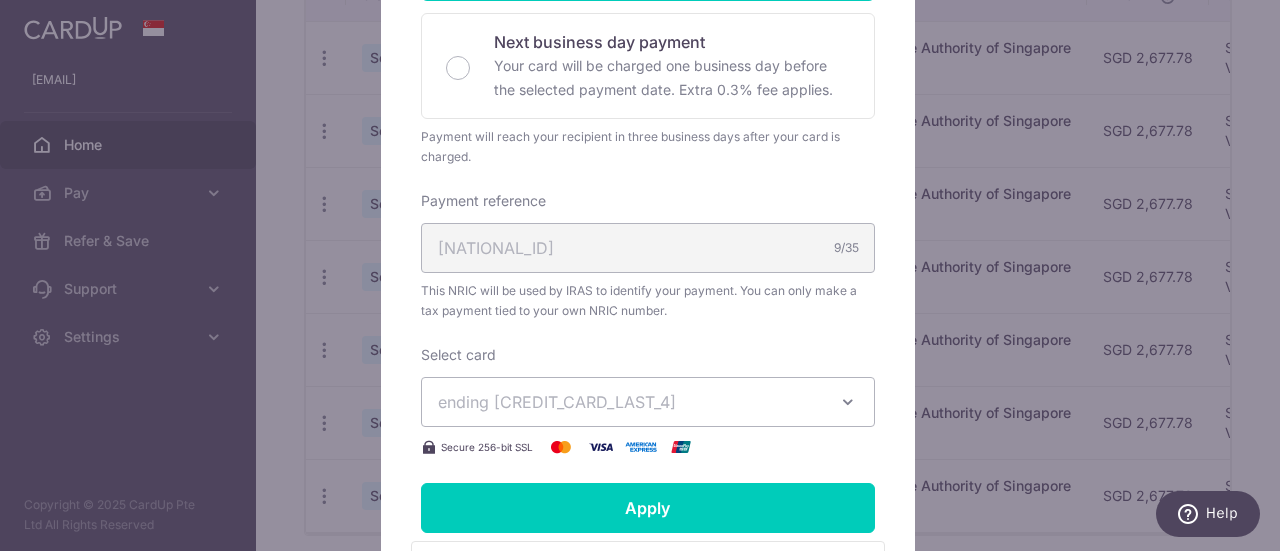 click on "Edit payment
By clicking apply,  you will make changes to all  4  payments to  Inland Revenue Authority of Singapore  scheduled from
08/12/2025 to 09/03/2026 .
By clicking below, you confirm you are editing this payment to  Inland Revenue Authority of Singapore  on
08/12/2025 .
2677.78" at bounding box center (640, 275) 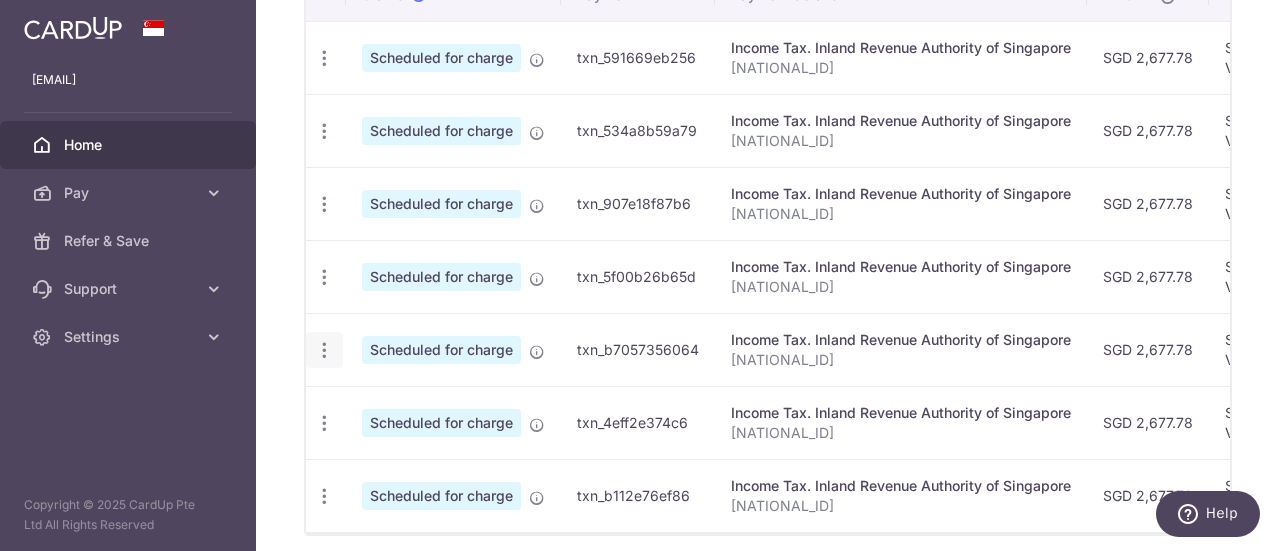 click on "Update payment
Cancel payment" at bounding box center (324, 350) 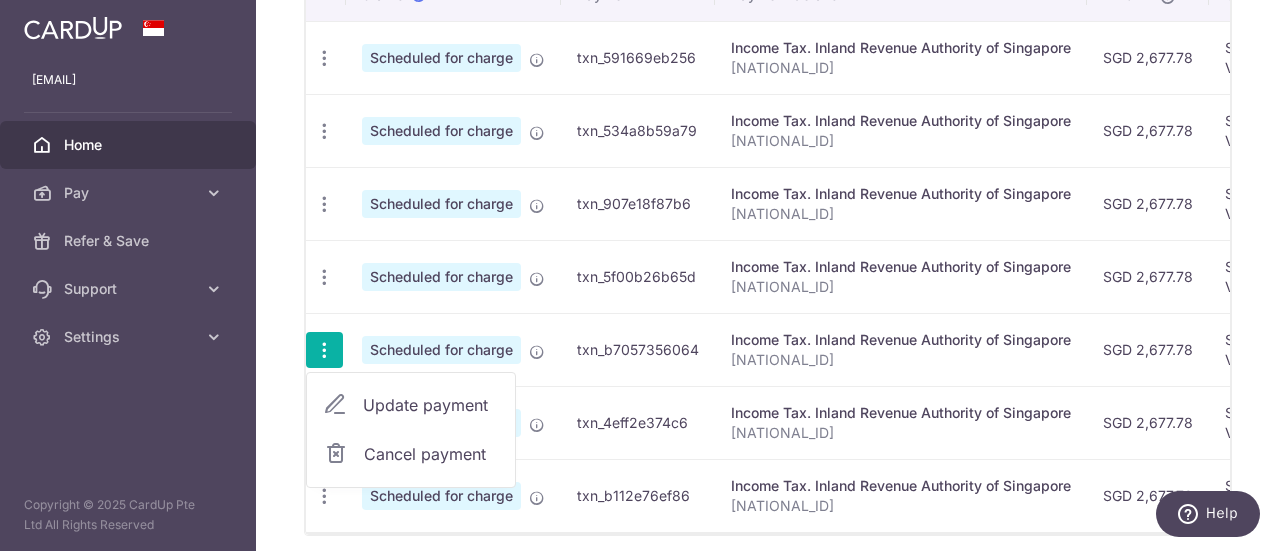 click on "Update payment" at bounding box center [411, 405] 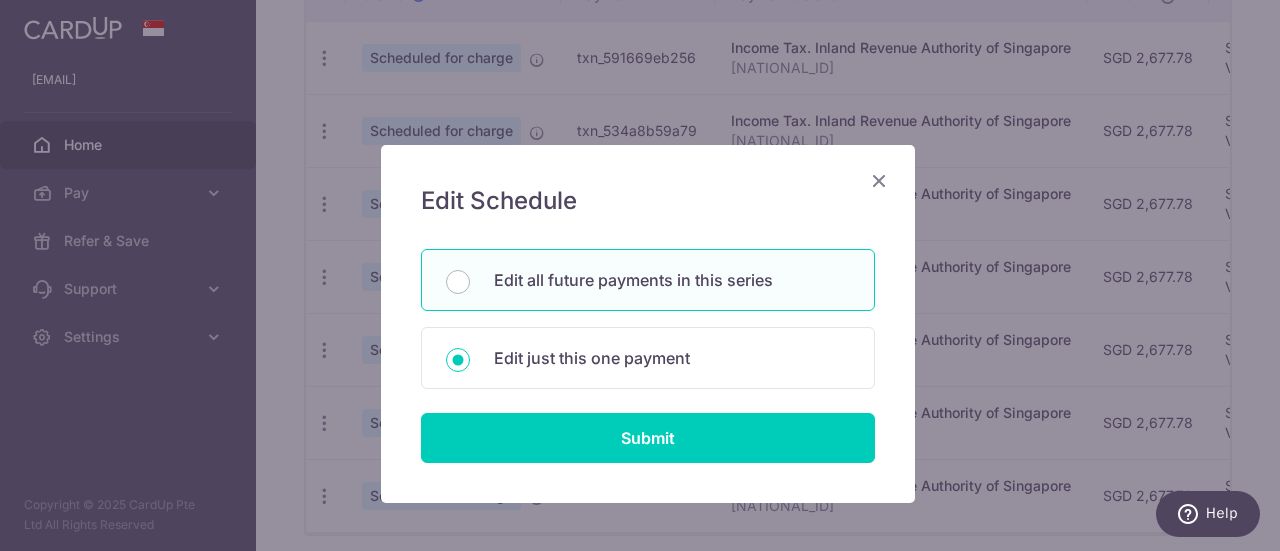 click on "Edit all future payments in this series" at bounding box center [648, 280] 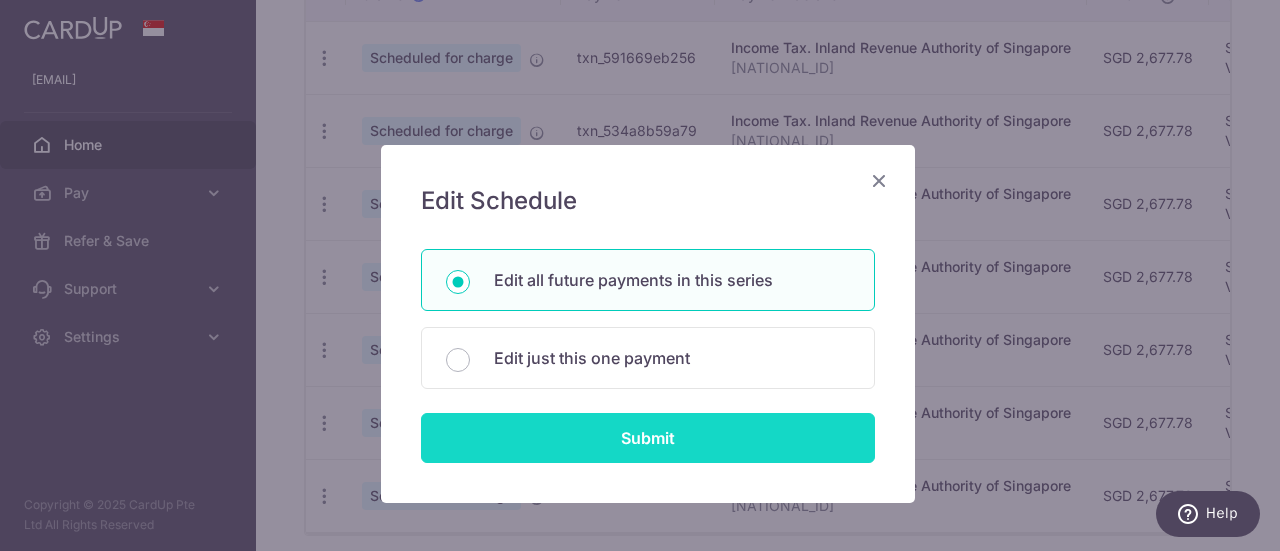 click on "Submit" at bounding box center [648, 438] 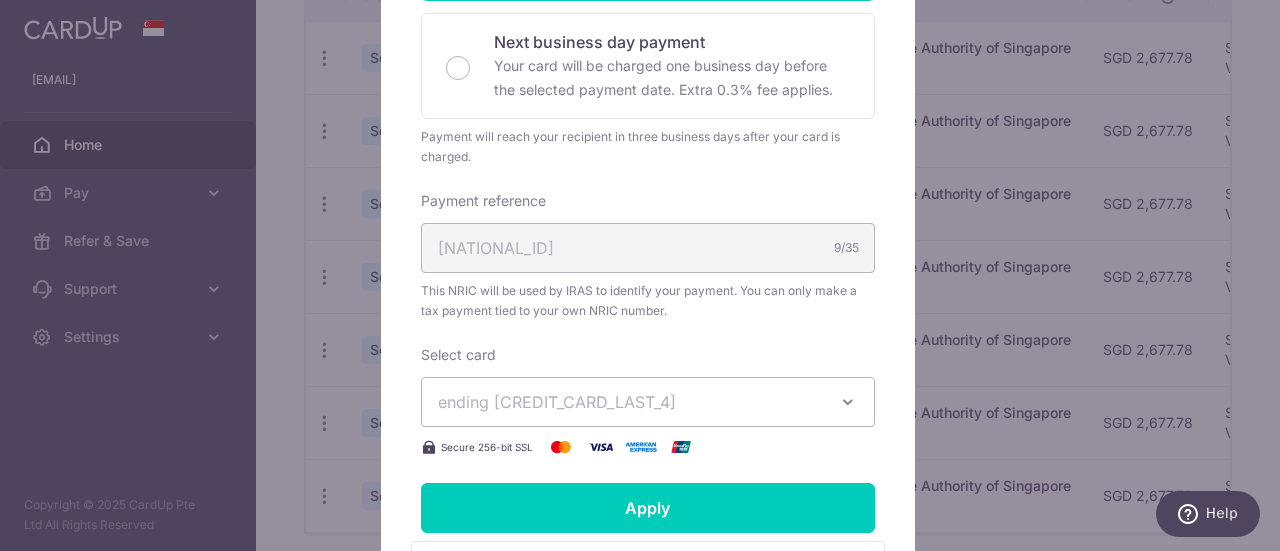 scroll, scrollTop: 0, scrollLeft: 0, axis: both 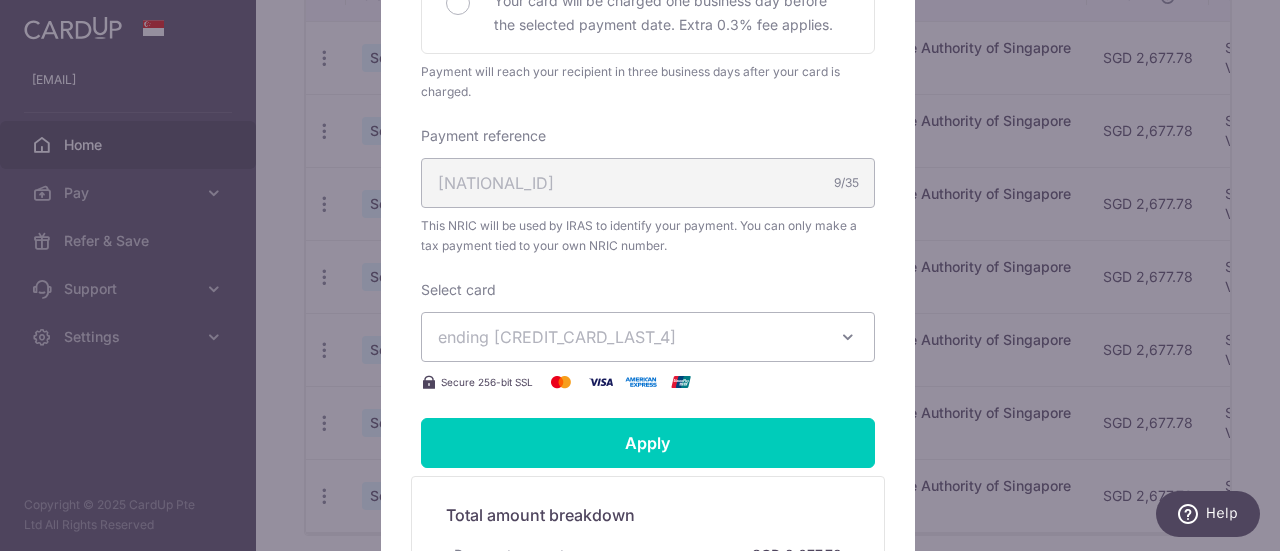 click on "Edit payment
By clicking apply,  you will make changes to all  3  payments to  Inland Revenue Authority of Singapore  scheduled from
07/01/2026 to 09/03/2026 .
By clicking below, you confirm you are editing this payment to  Inland Revenue Authority of Singapore  on
07/01/2026 .
2677.78" at bounding box center (640, 275) 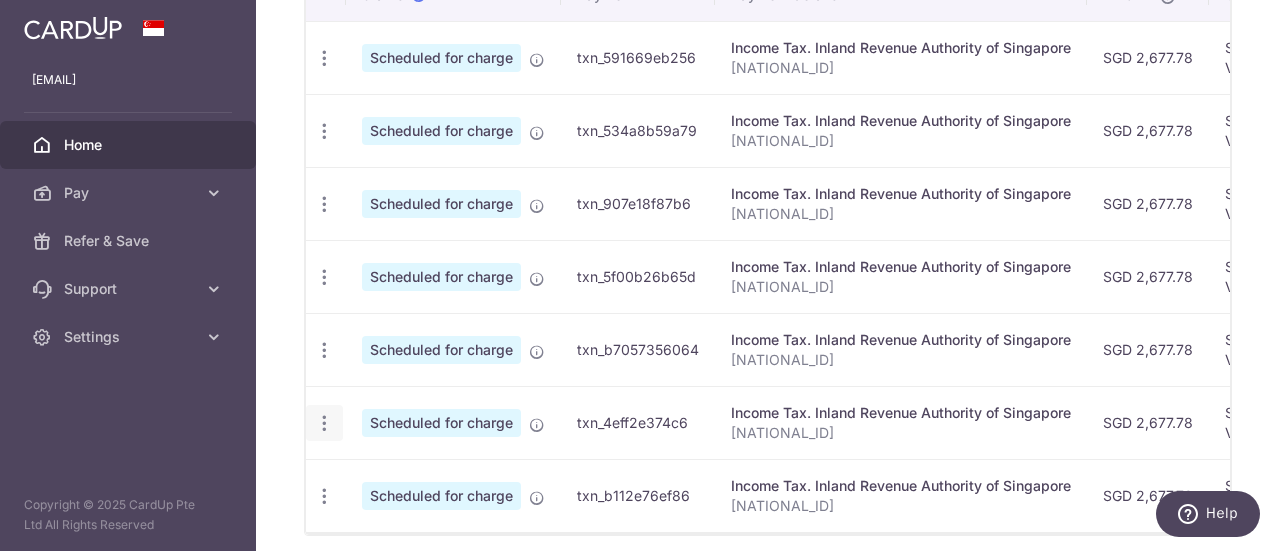 click at bounding box center (324, 58) 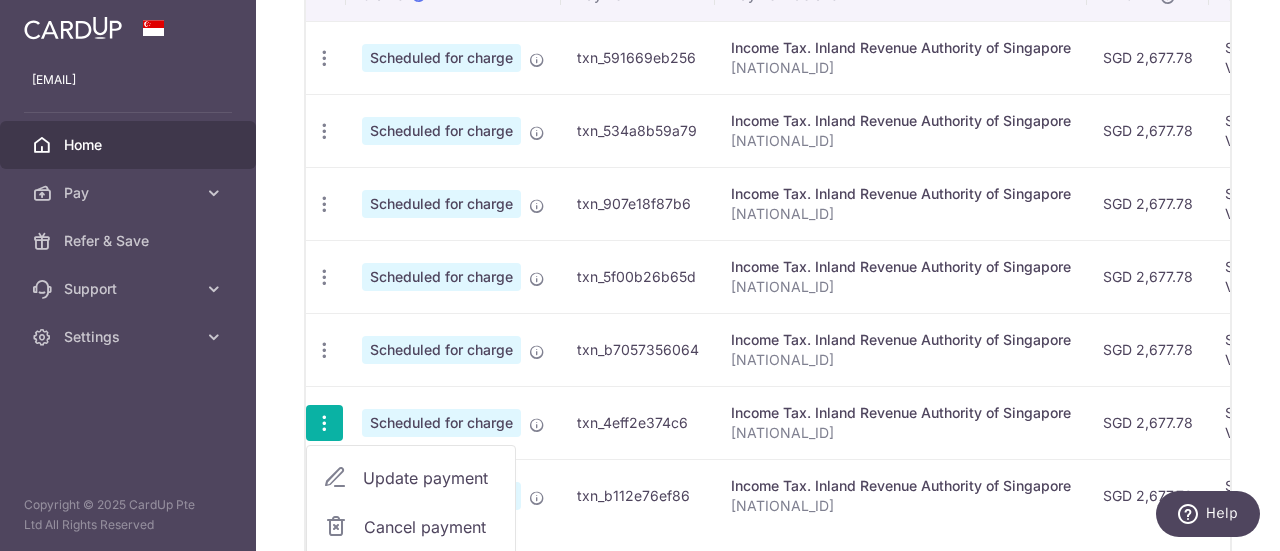 click on "Update payment" at bounding box center [431, 478] 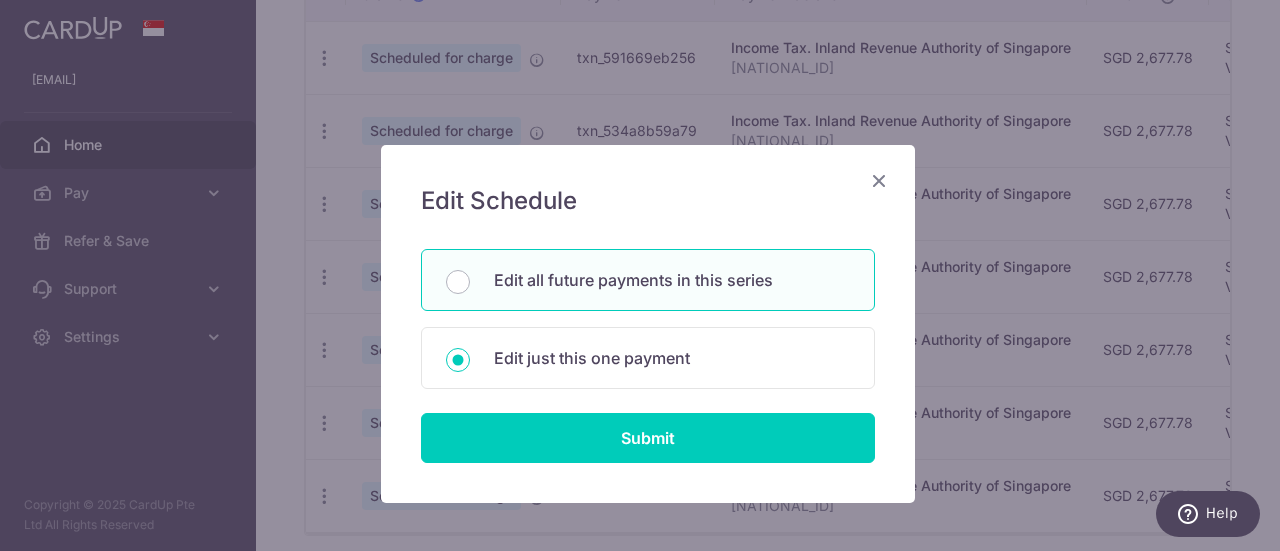 click on "Edit all future payments in this series" at bounding box center (672, 280) 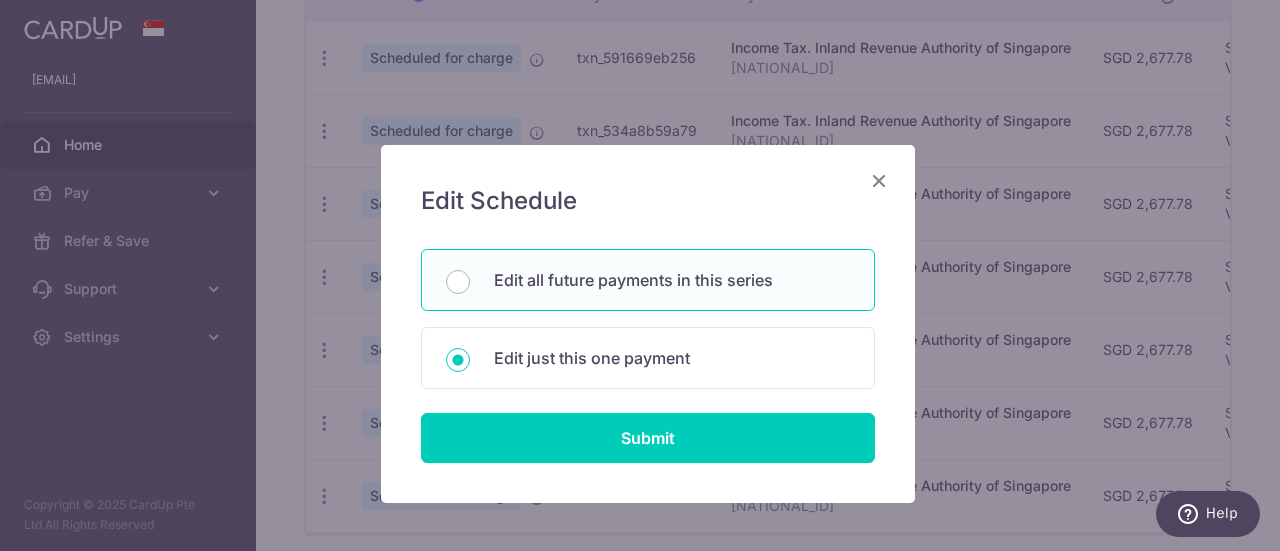 radio on "true" 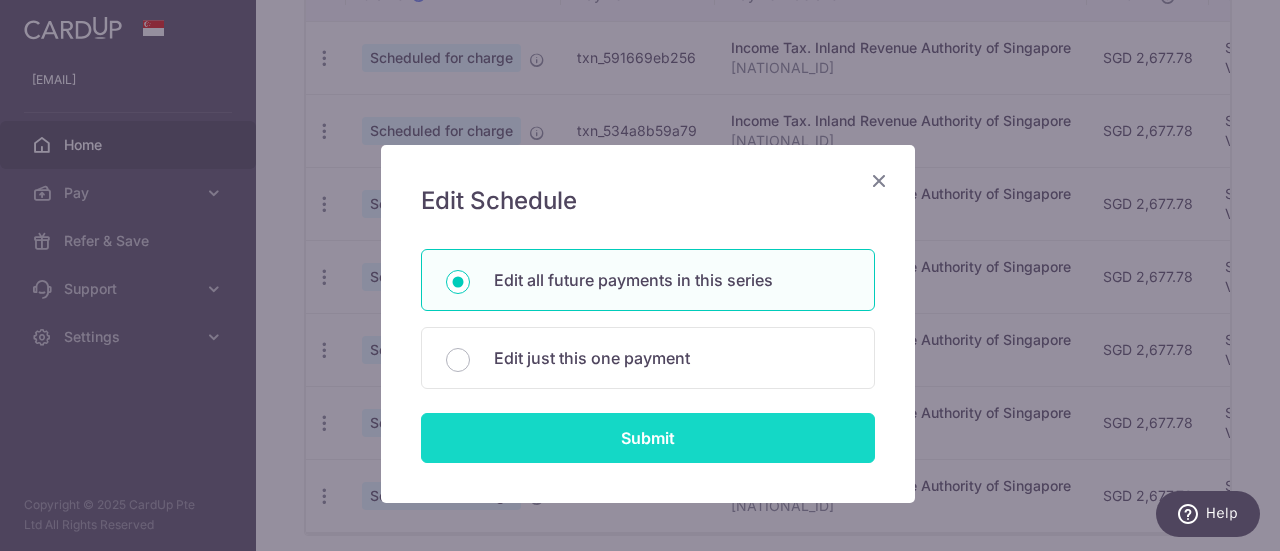 click on "Submit" at bounding box center [648, 438] 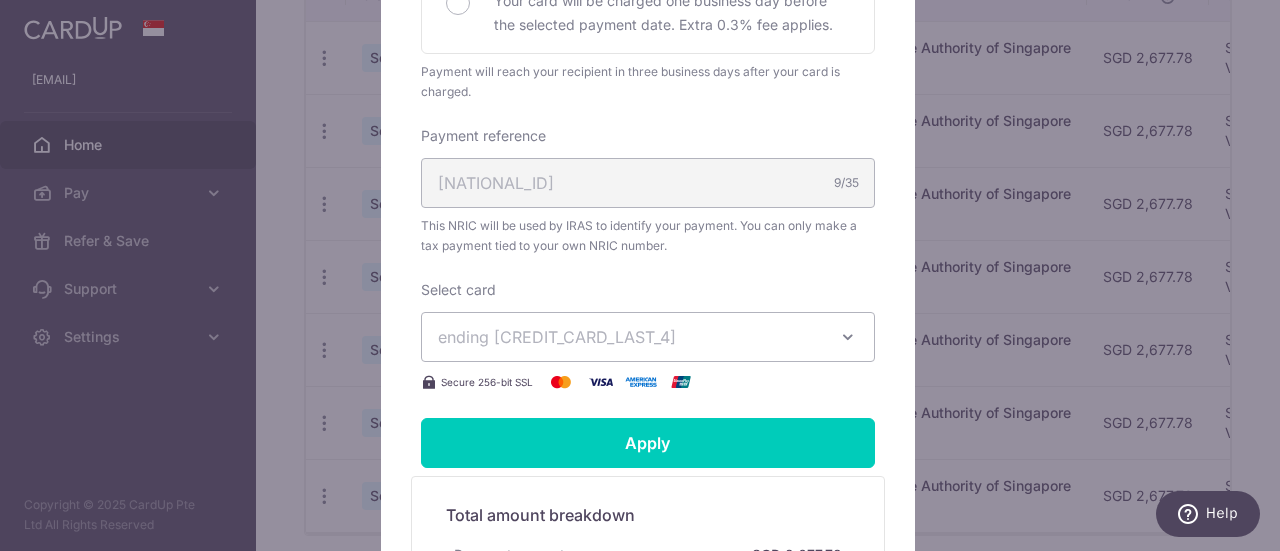 scroll, scrollTop: 0, scrollLeft: 0, axis: both 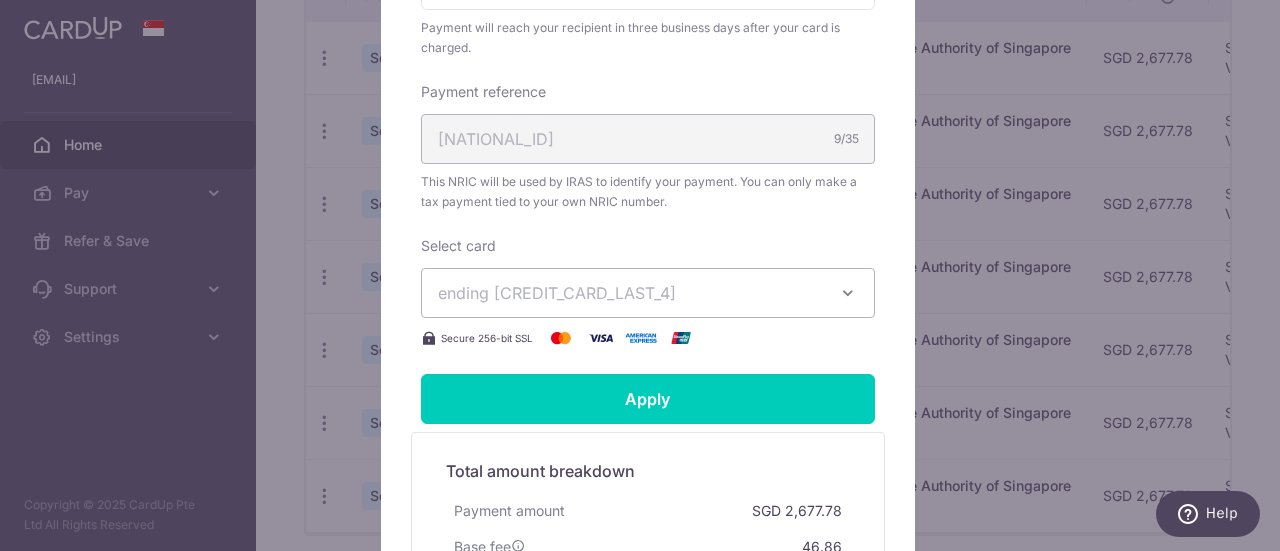 click on "Edit payment
By clicking apply,  you will make changes to all  2  payments to  Inland Revenue Authority of Singapore  scheduled from
09/02/2026 to 09/03/2026 .
By clicking below, you confirm you are editing this payment to  Inland Revenue Authority of Singapore  on
09/02/2026 .
2677.78" at bounding box center [640, 275] 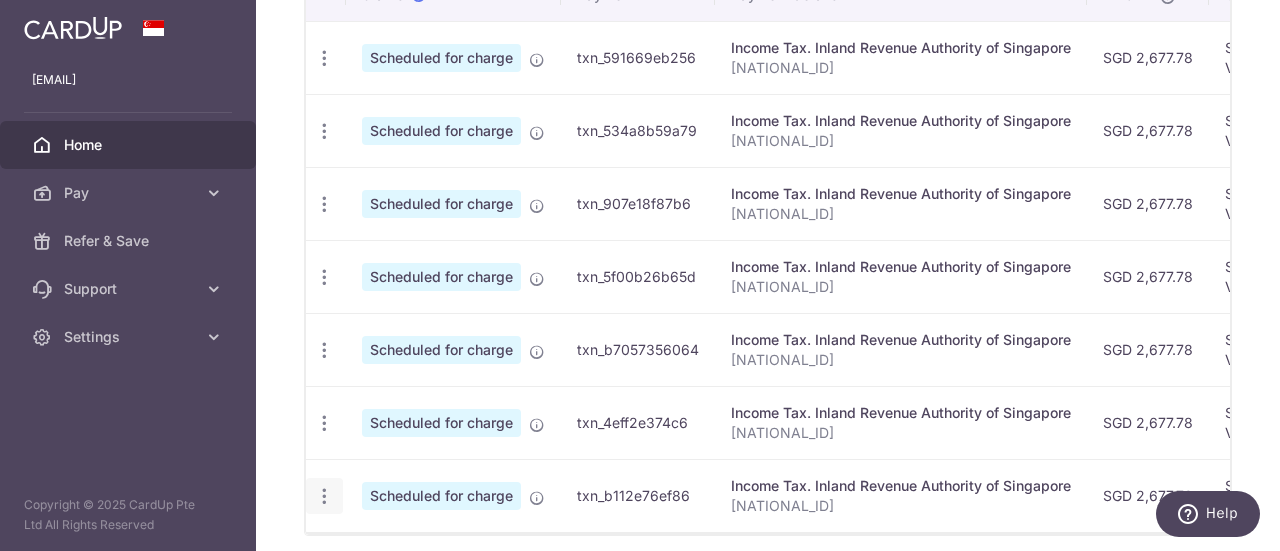 click at bounding box center [324, 58] 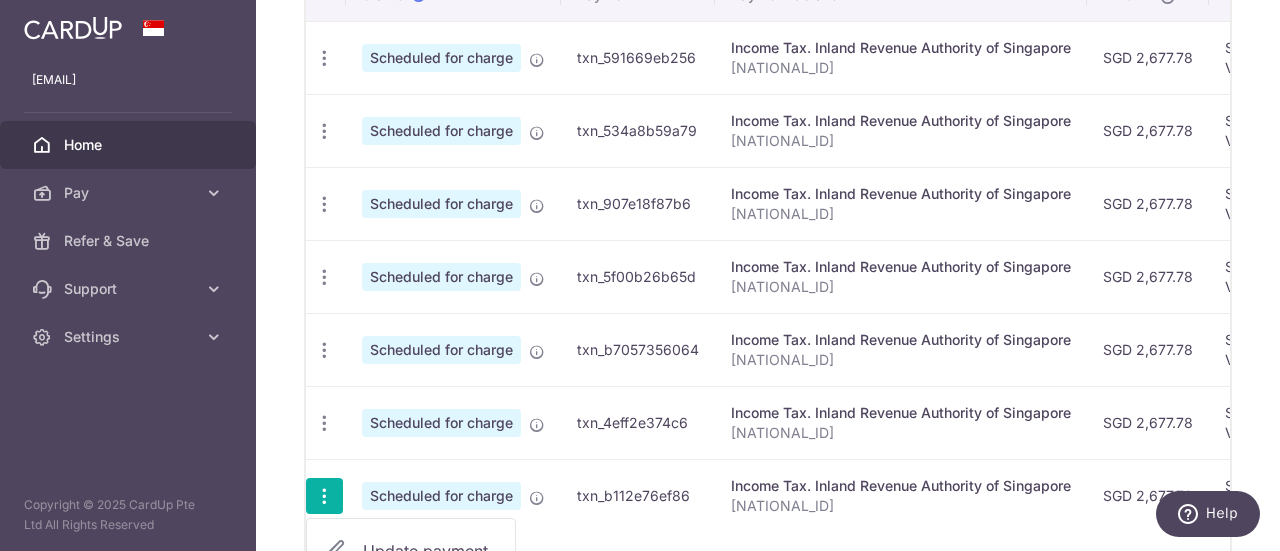 click on "Update payment" at bounding box center [431, 551] 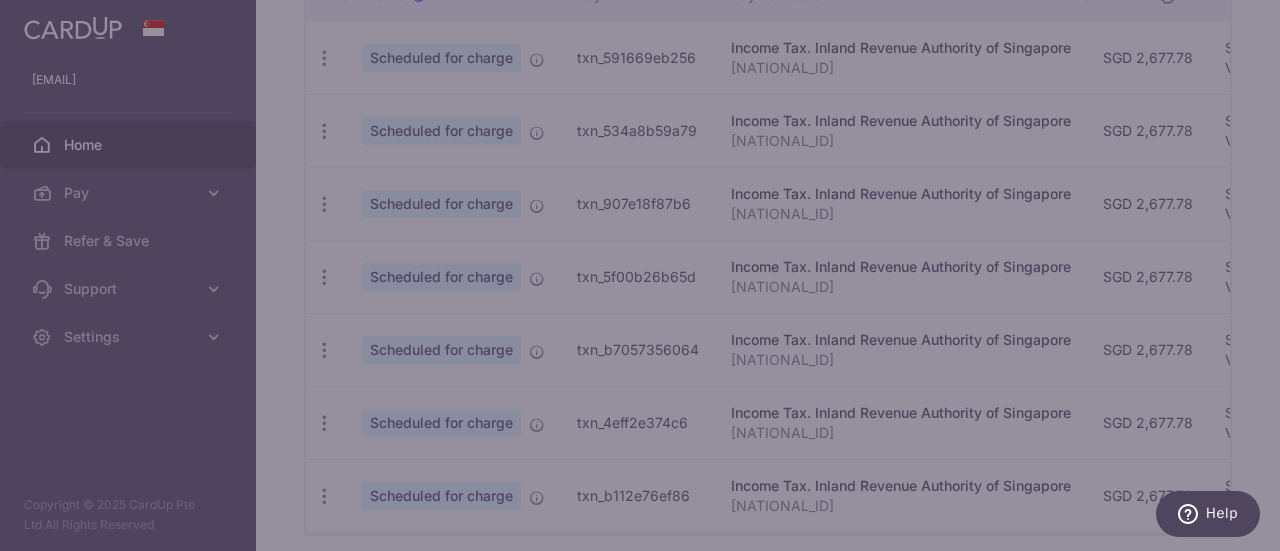scroll, scrollTop: 0, scrollLeft: 0, axis: both 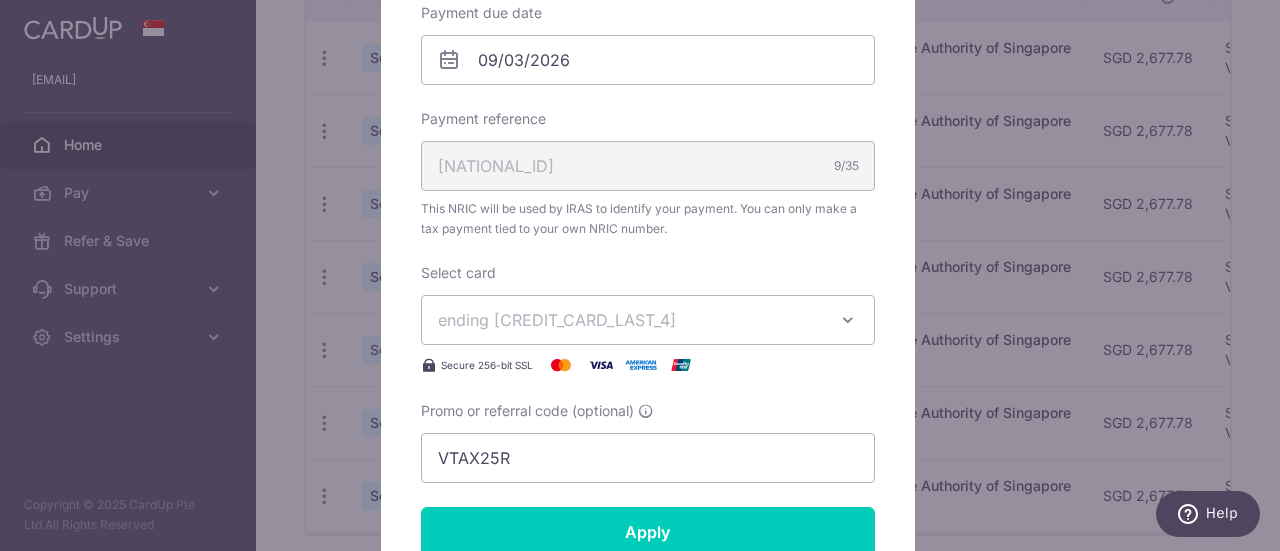 click on "Edit payment
By clicking apply,  you will make changes to all  2  payments to  Inland Revenue Authority of Singapore  scheduled from
09/02/2026 to 09/03/2026 .
By clicking below, you confirm you are editing this payment to  Inland Revenue Authority of Singapore  on
09/03/2026 .
2677.78" at bounding box center (640, 275) 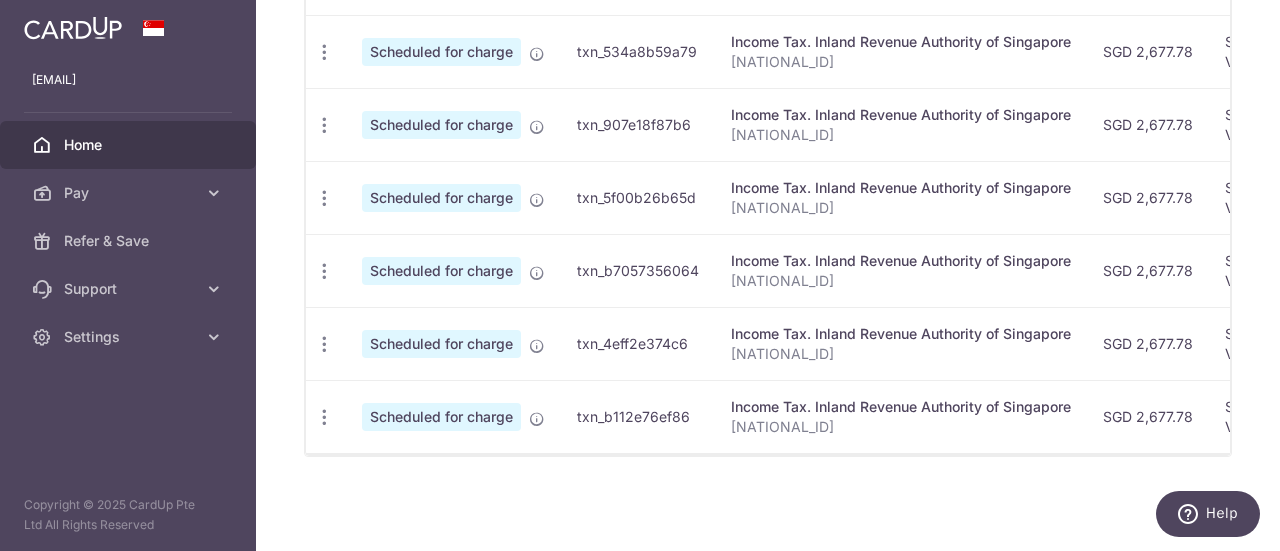 scroll, scrollTop: 0, scrollLeft: 0, axis: both 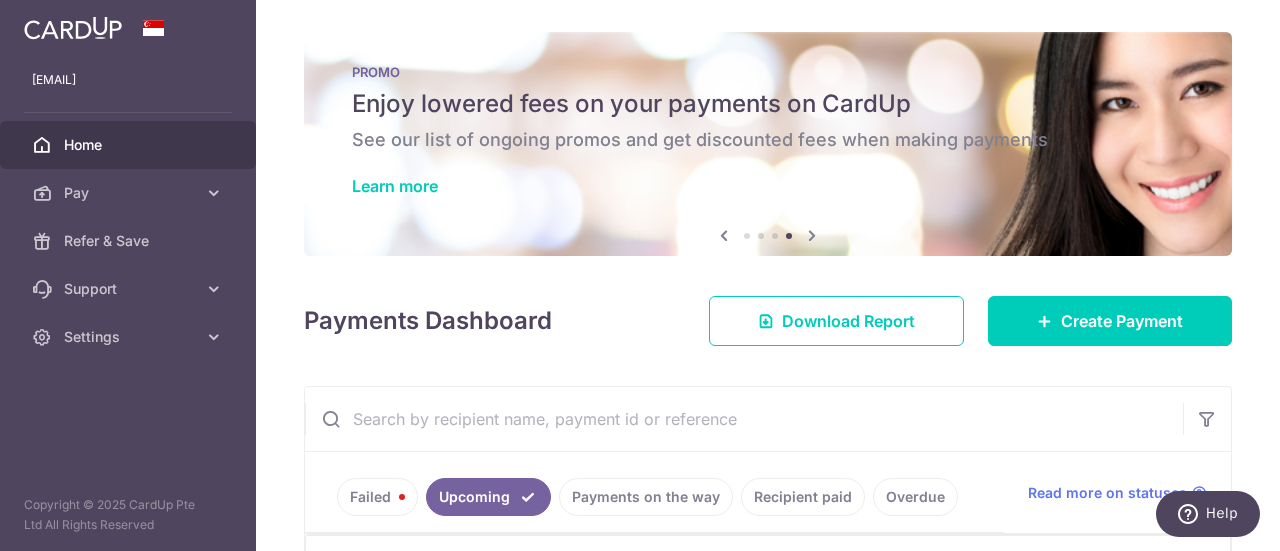 click on "Failed" at bounding box center (377, 497) 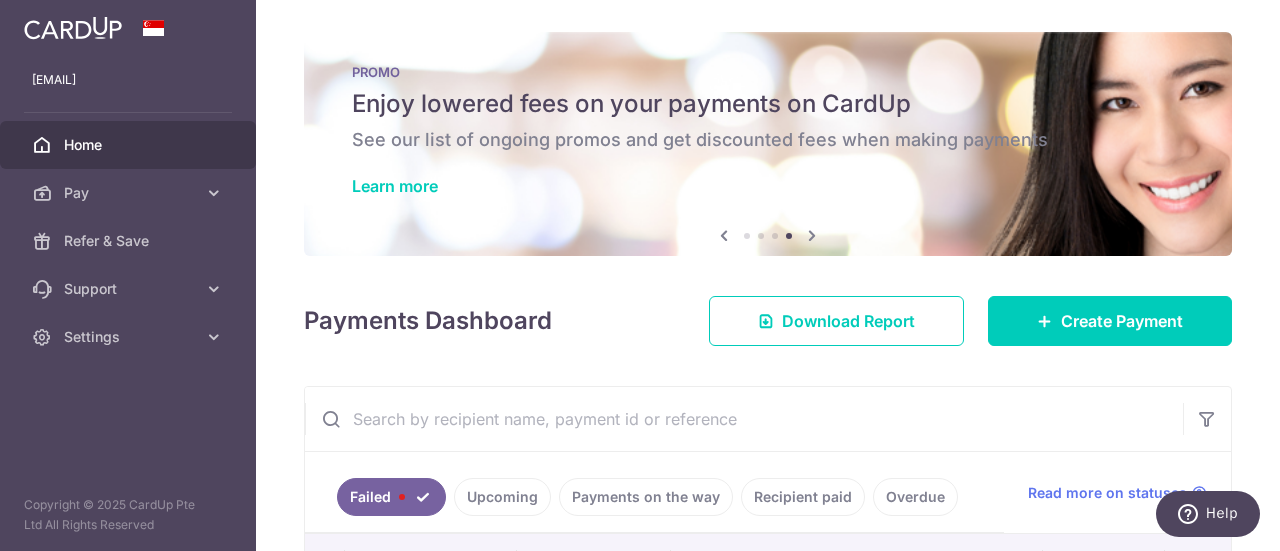 scroll, scrollTop: 210, scrollLeft: 0, axis: vertical 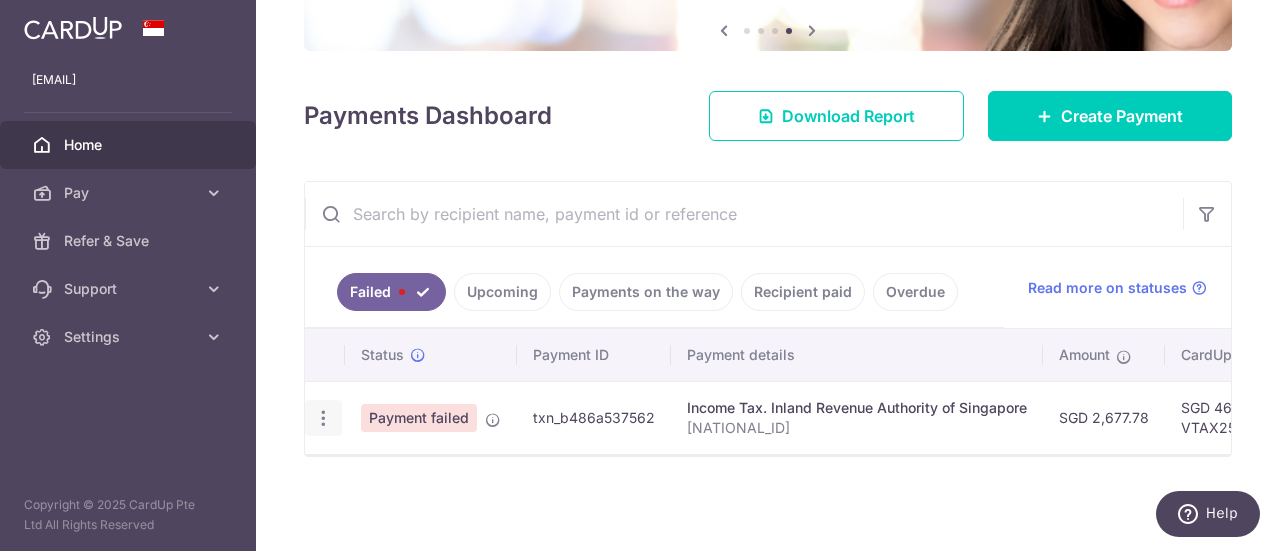 click at bounding box center [323, 418] 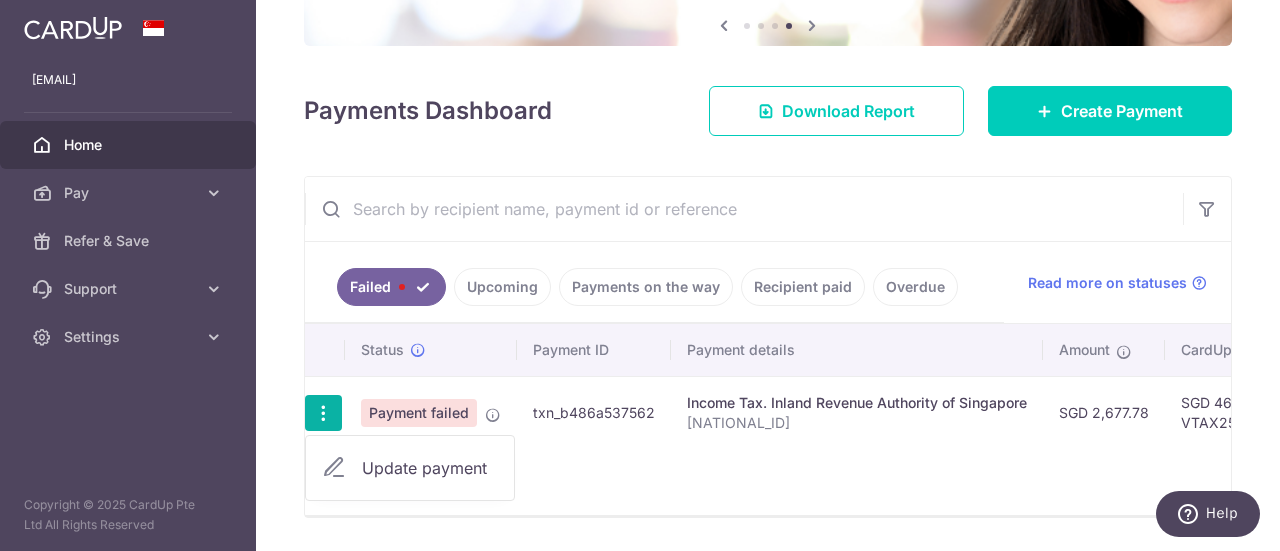 click on "Update payment" at bounding box center [430, 468] 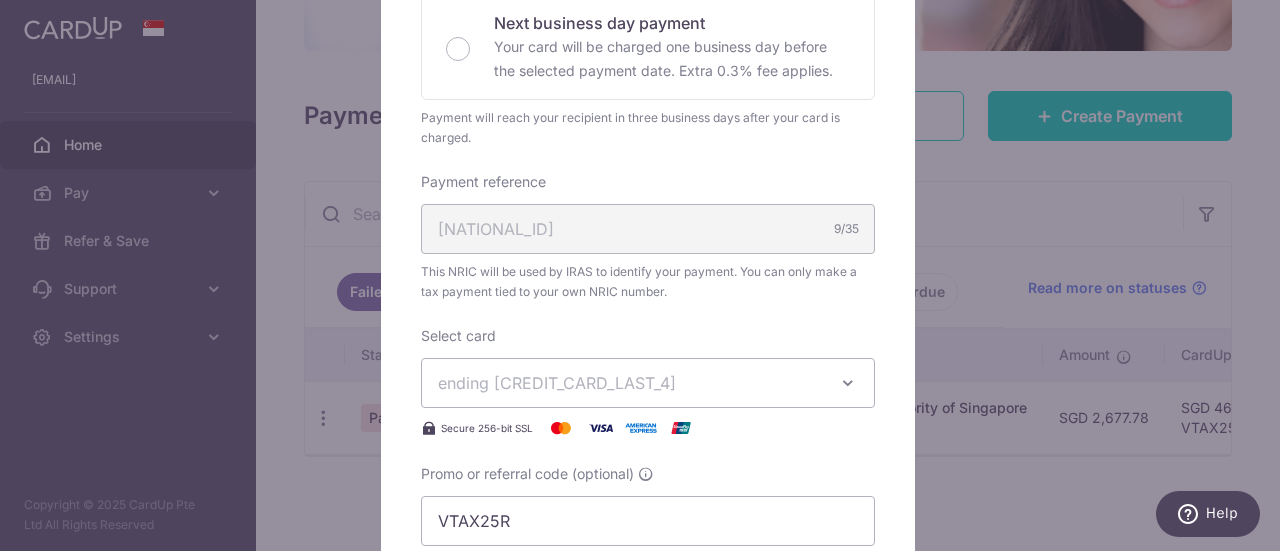 scroll, scrollTop: 480, scrollLeft: 0, axis: vertical 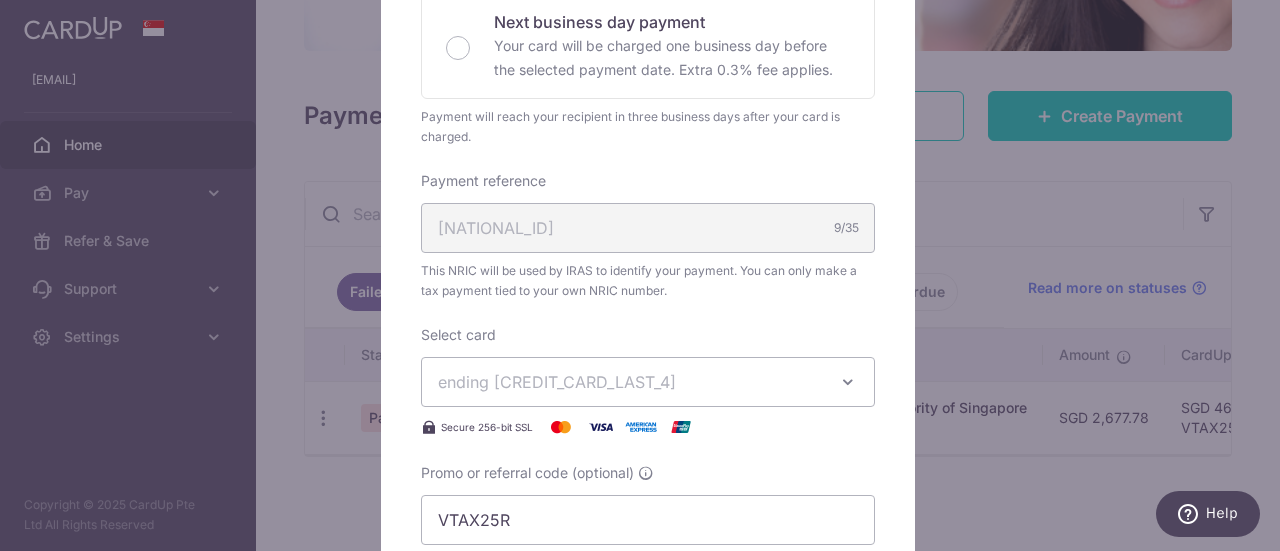 click on "ending 4519" at bounding box center [630, 382] 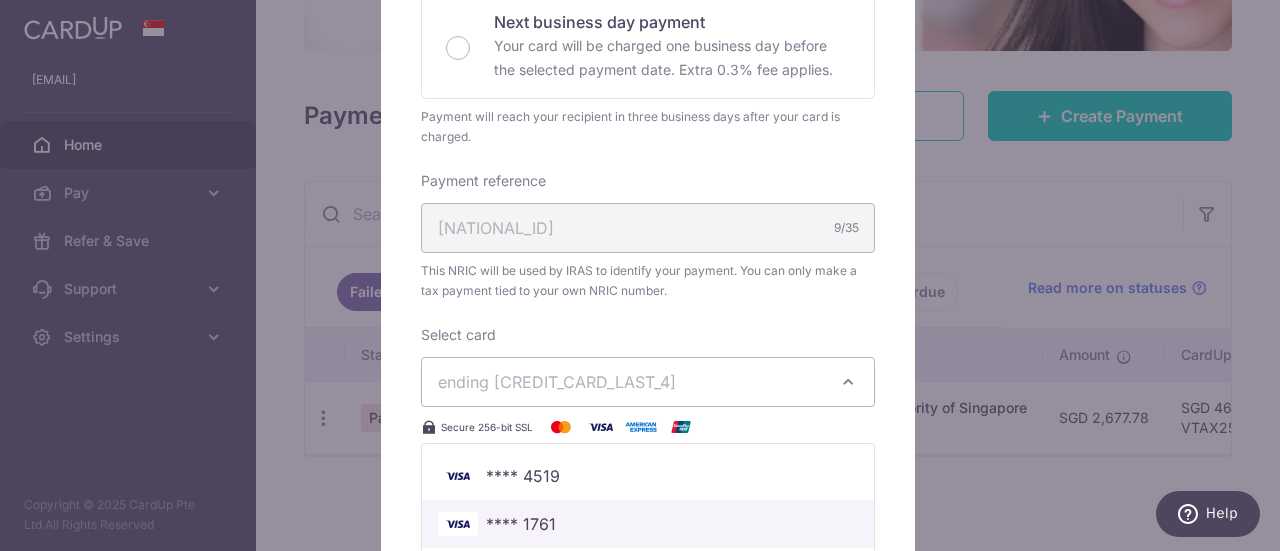 click on "**** 1761" at bounding box center (648, 524) 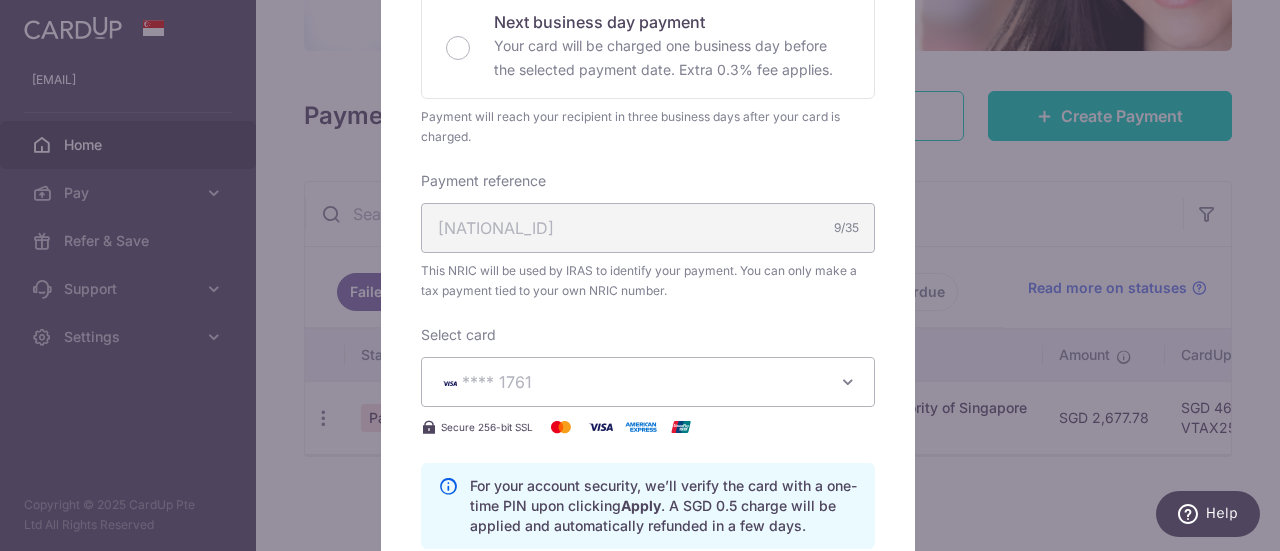 click on "Enter payment amount
2,677.78
2677.78
SGD
To change the payment amount, please cancel this payment and create a new payment with updated supporting documents.
As the payment amount is large, for your account security we will send you a notification via SMS and email on the payment charge date requiring your response to confirm the charge.
Select payment plan
Standard payment" at bounding box center [648, 248] 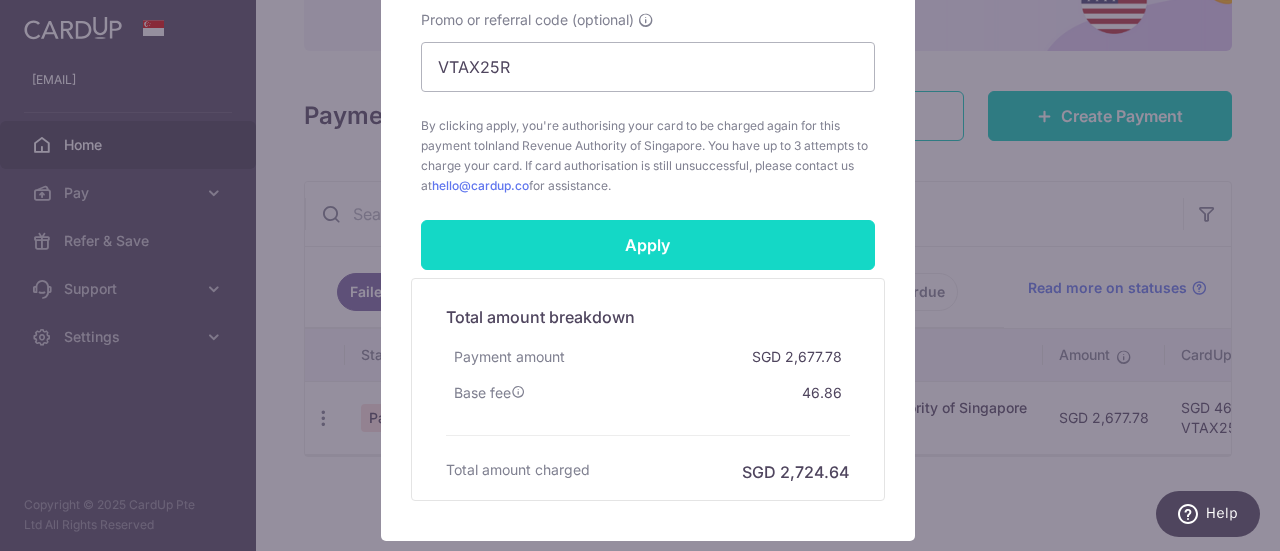 scroll, scrollTop: 809, scrollLeft: 0, axis: vertical 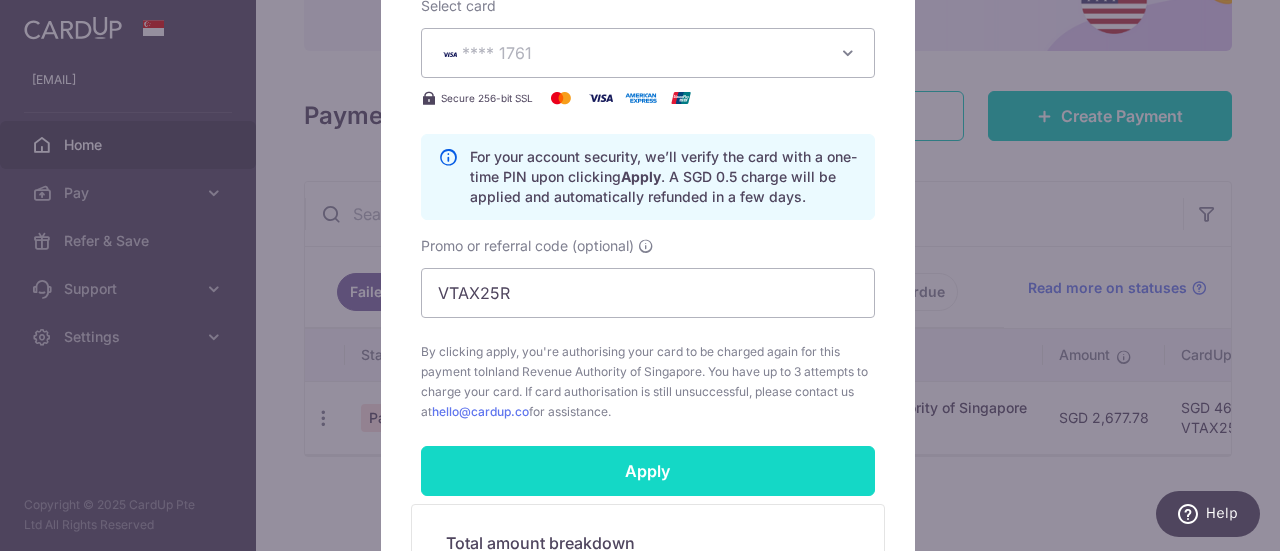 click on "Apply" at bounding box center [648, 471] 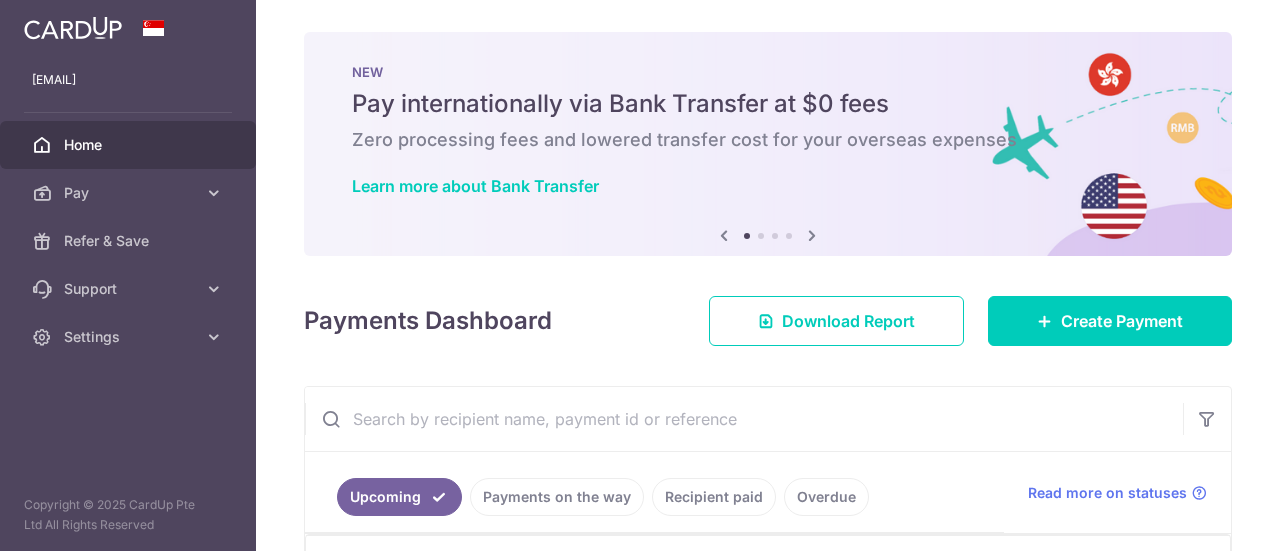 scroll, scrollTop: 0, scrollLeft: 0, axis: both 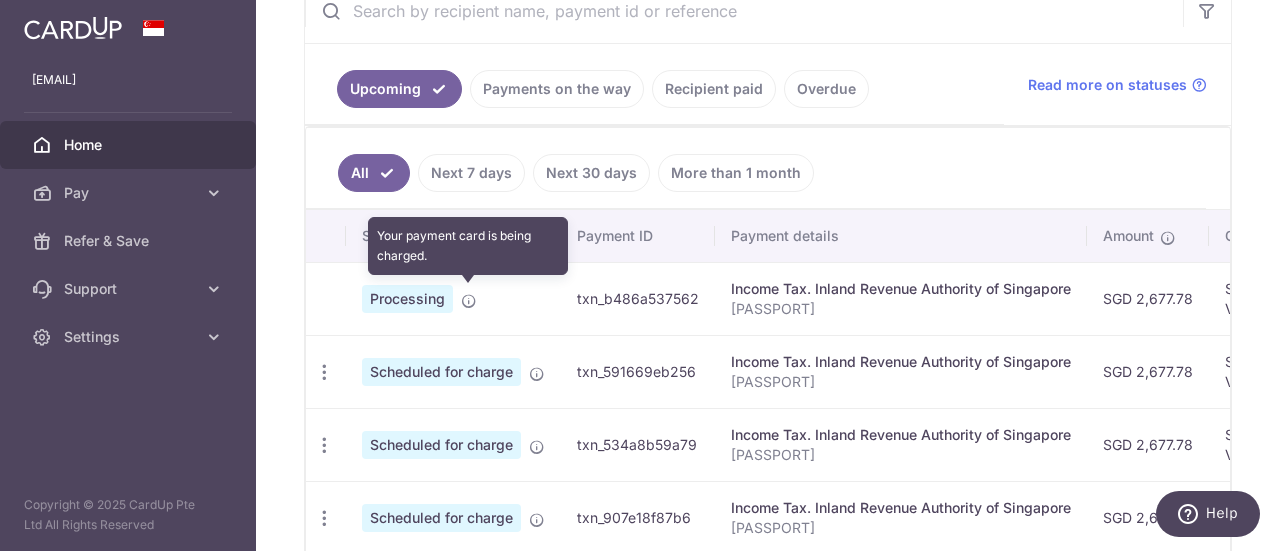 click at bounding box center (469, 301) 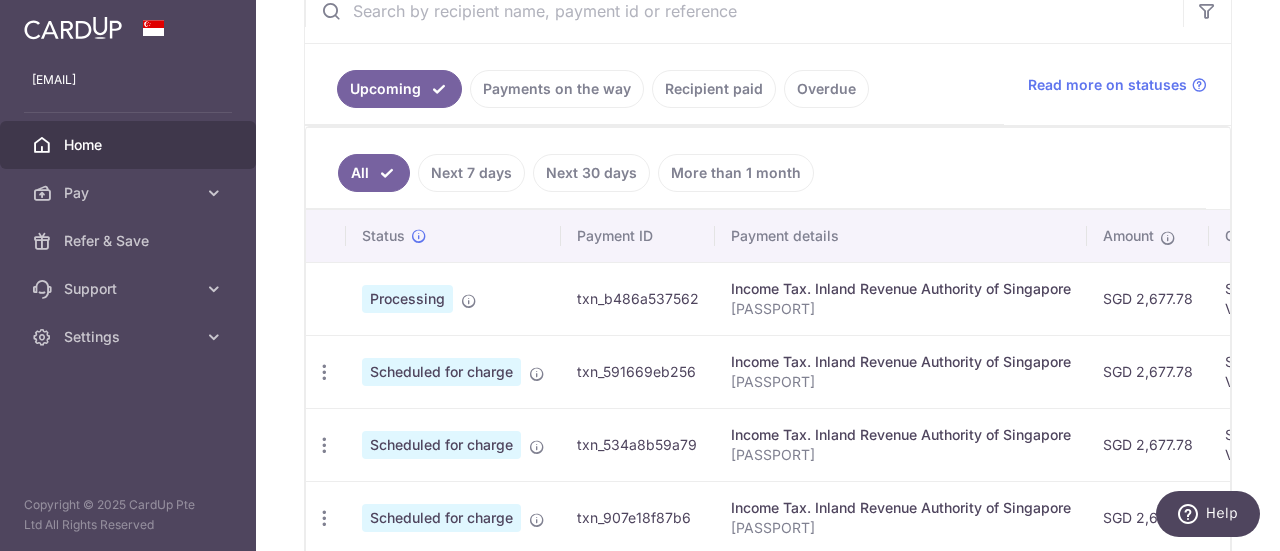 click at bounding box center (326, 298) 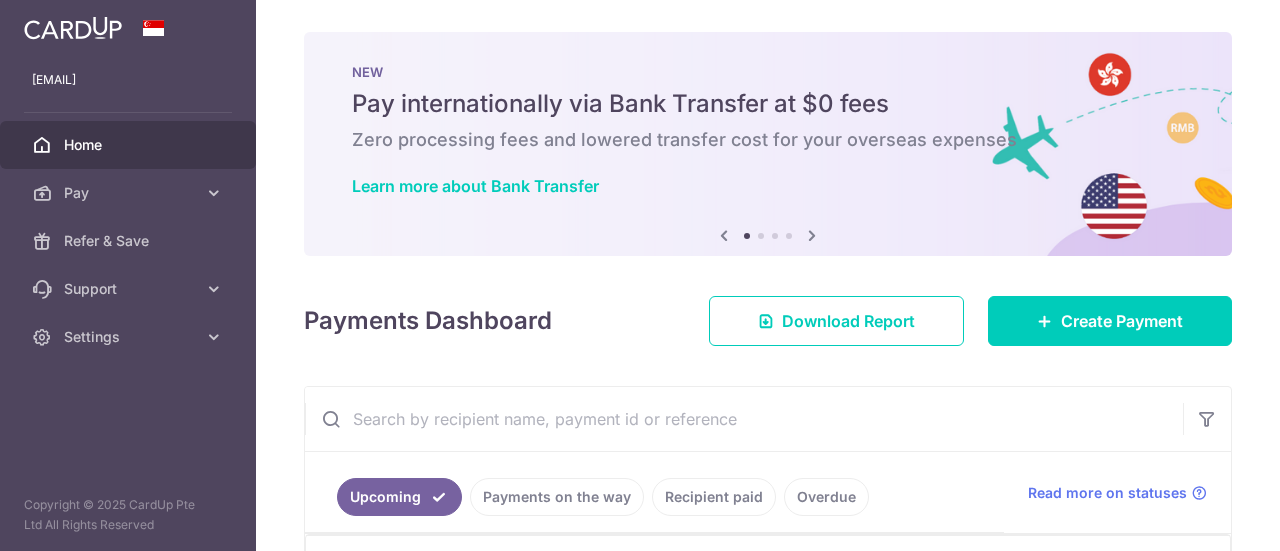 scroll, scrollTop: 0, scrollLeft: 0, axis: both 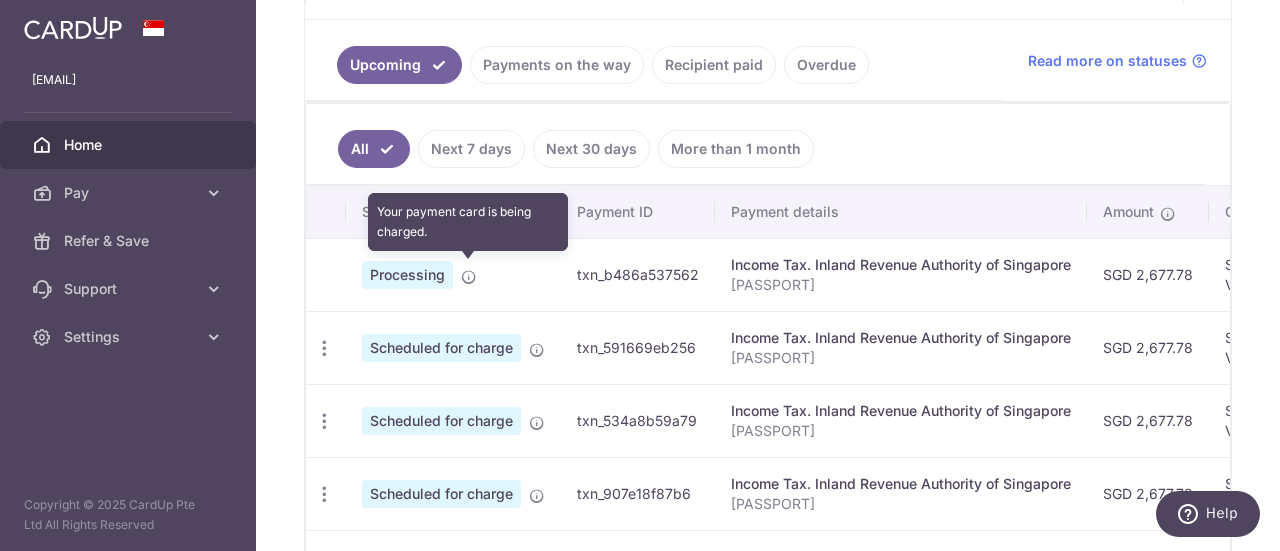 click at bounding box center [469, 277] 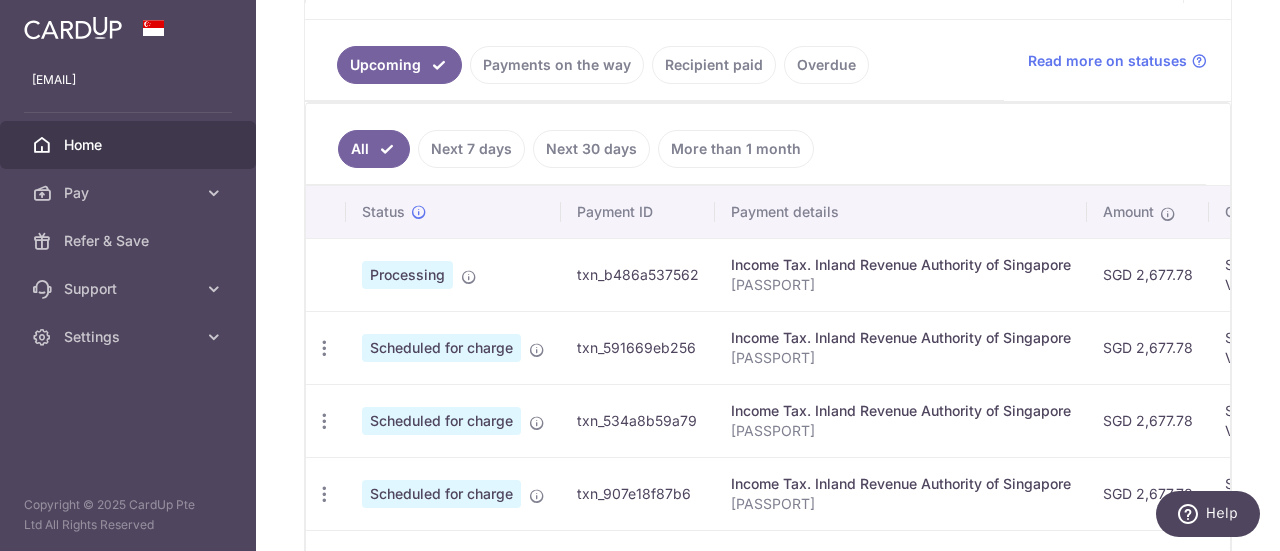 click on "Home" at bounding box center [128, 145] 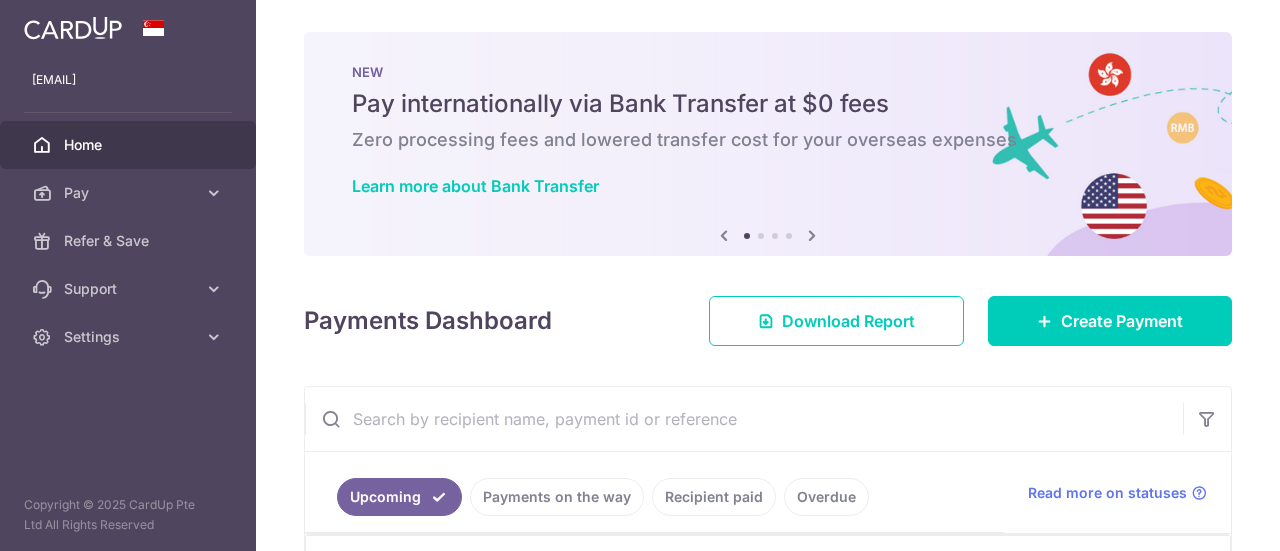 scroll, scrollTop: 0, scrollLeft: 0, axis: both 